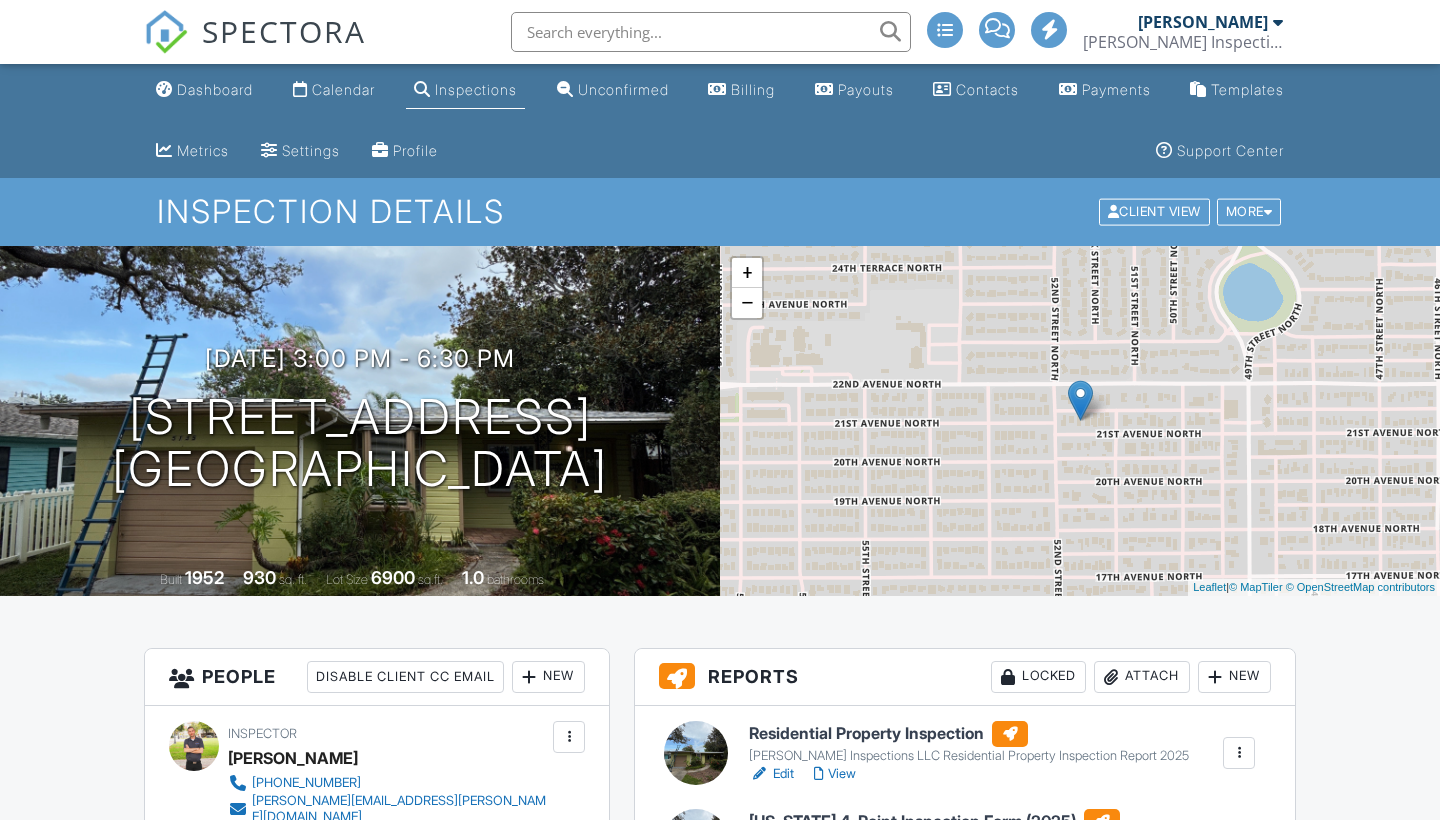scroll, scrollTop: 0, scrollLeft: 0, axis: both 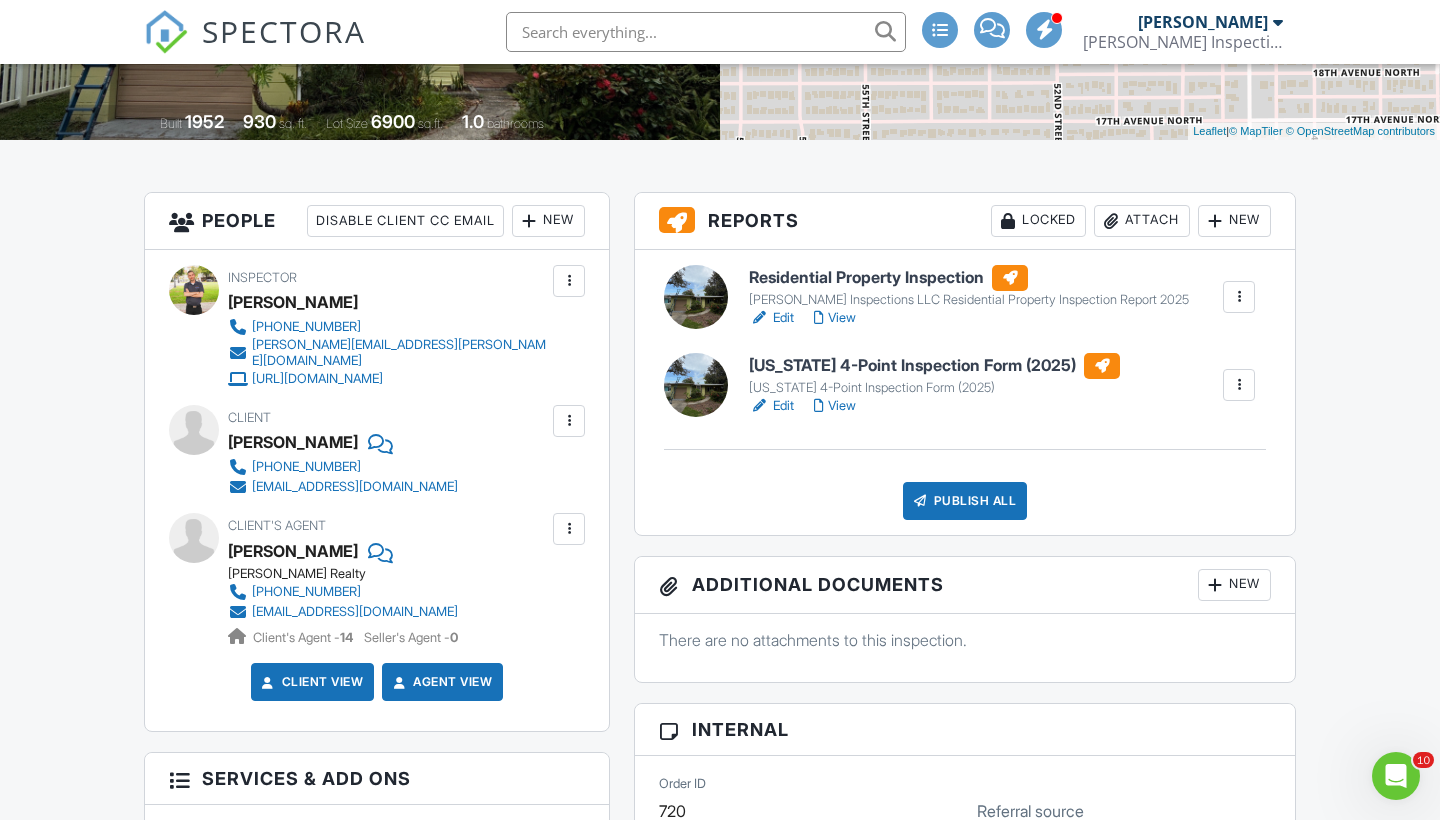 click on "Edit" at bounding box center [771, 406] 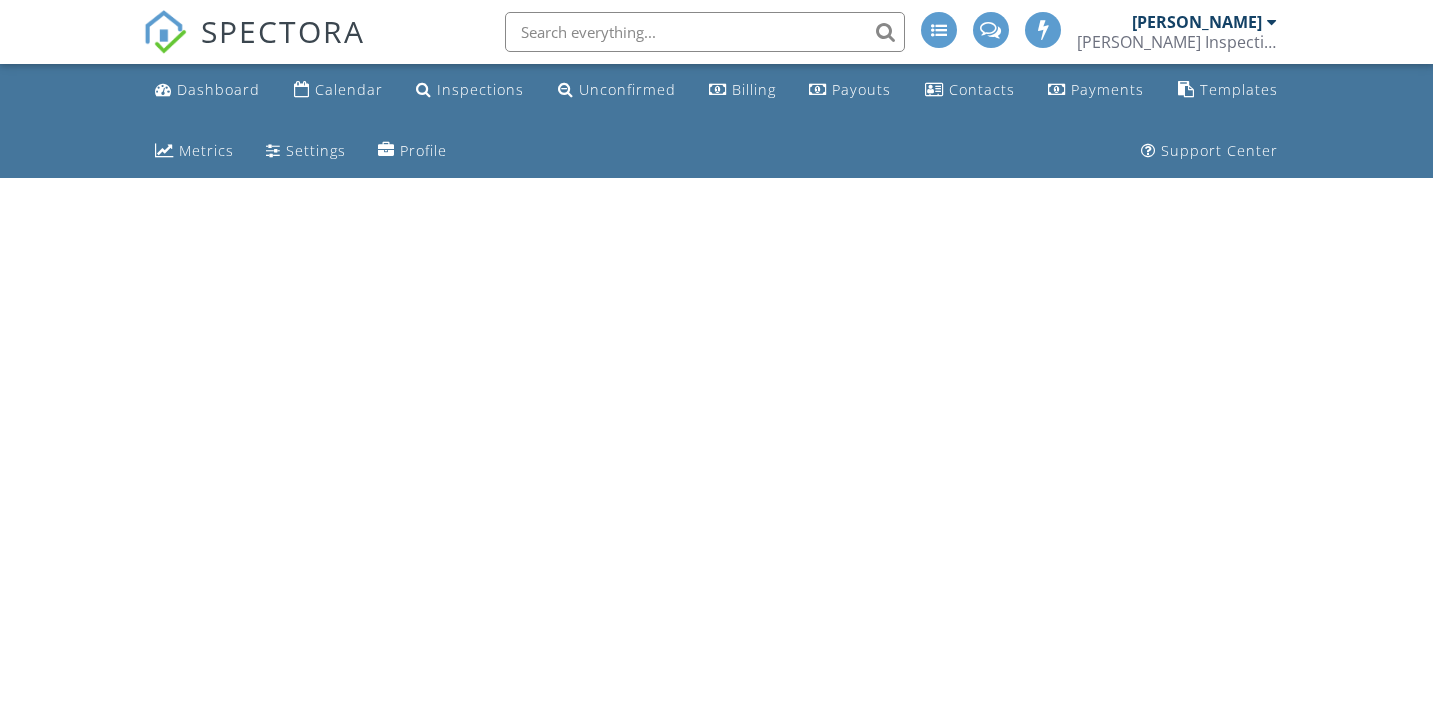 scroll, scrollTop: 0, scrollLeft: 0, axis: both 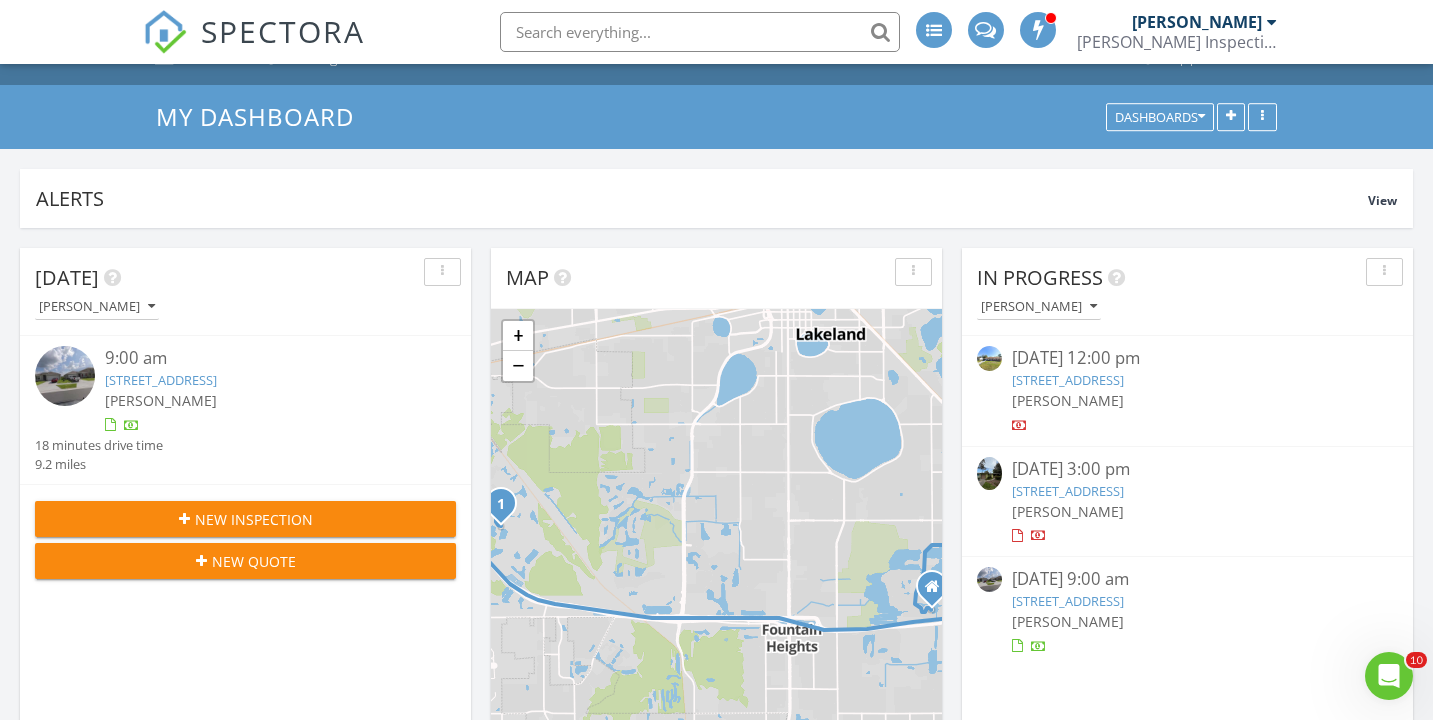 click on "5135 21st Ave N, St. Petersburg, FL 33710" at bounding box center (1068, 491) 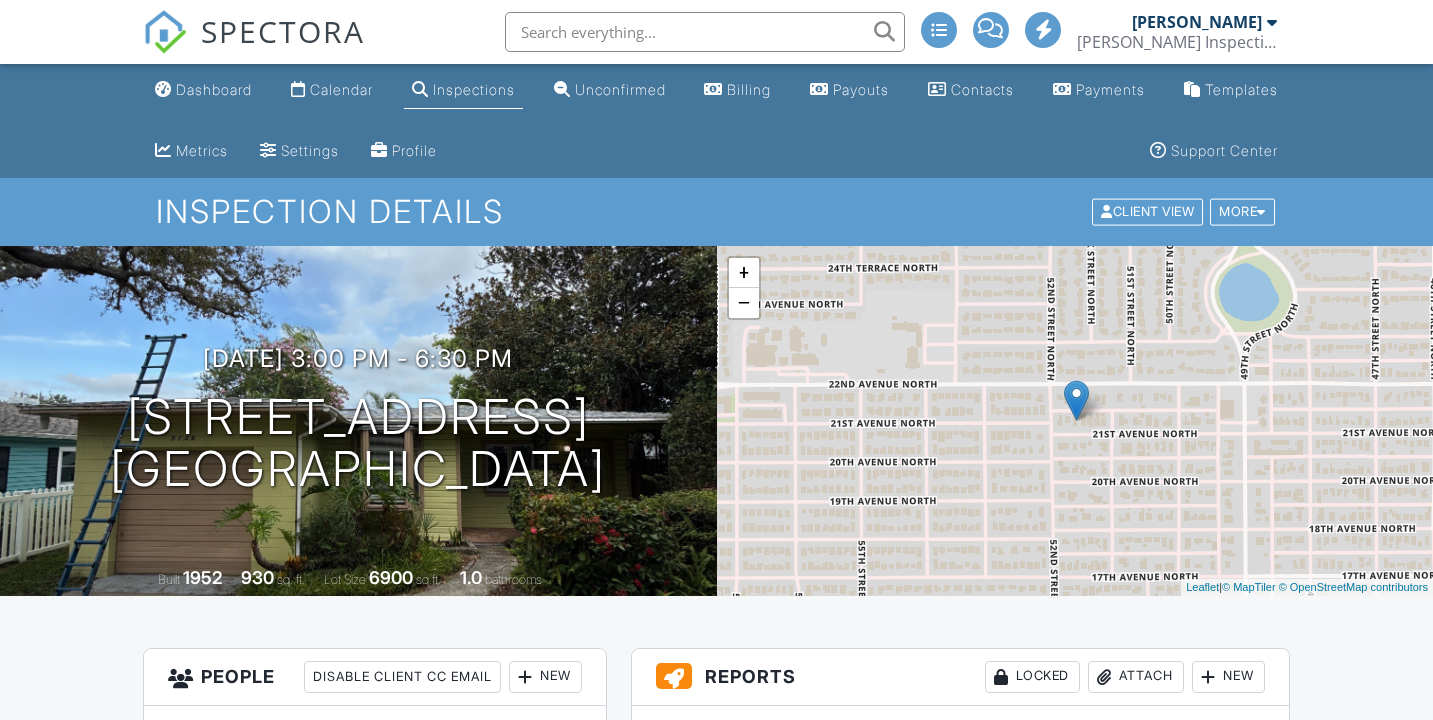 scroll, scrollTop: 0, scrollLeft: 0, axis: both 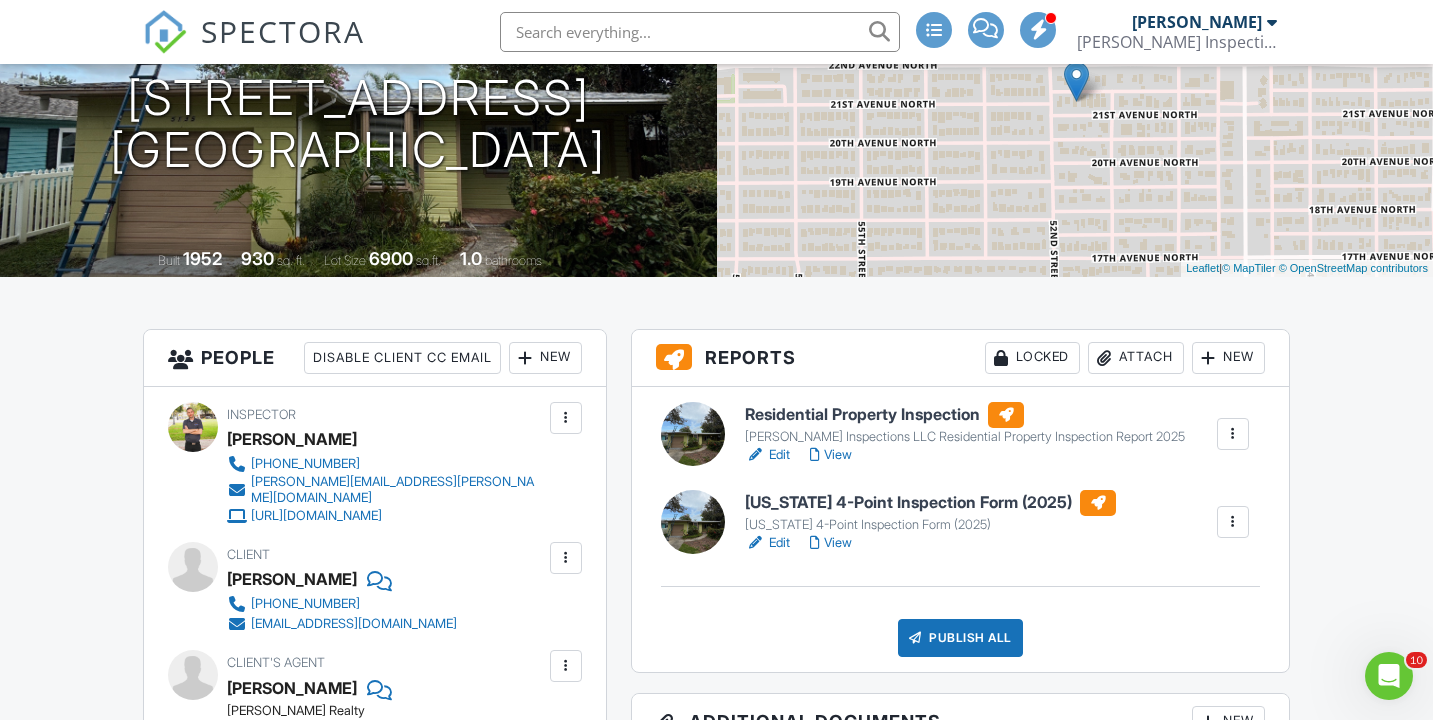 click on "View" at bounding box center (831, 543) 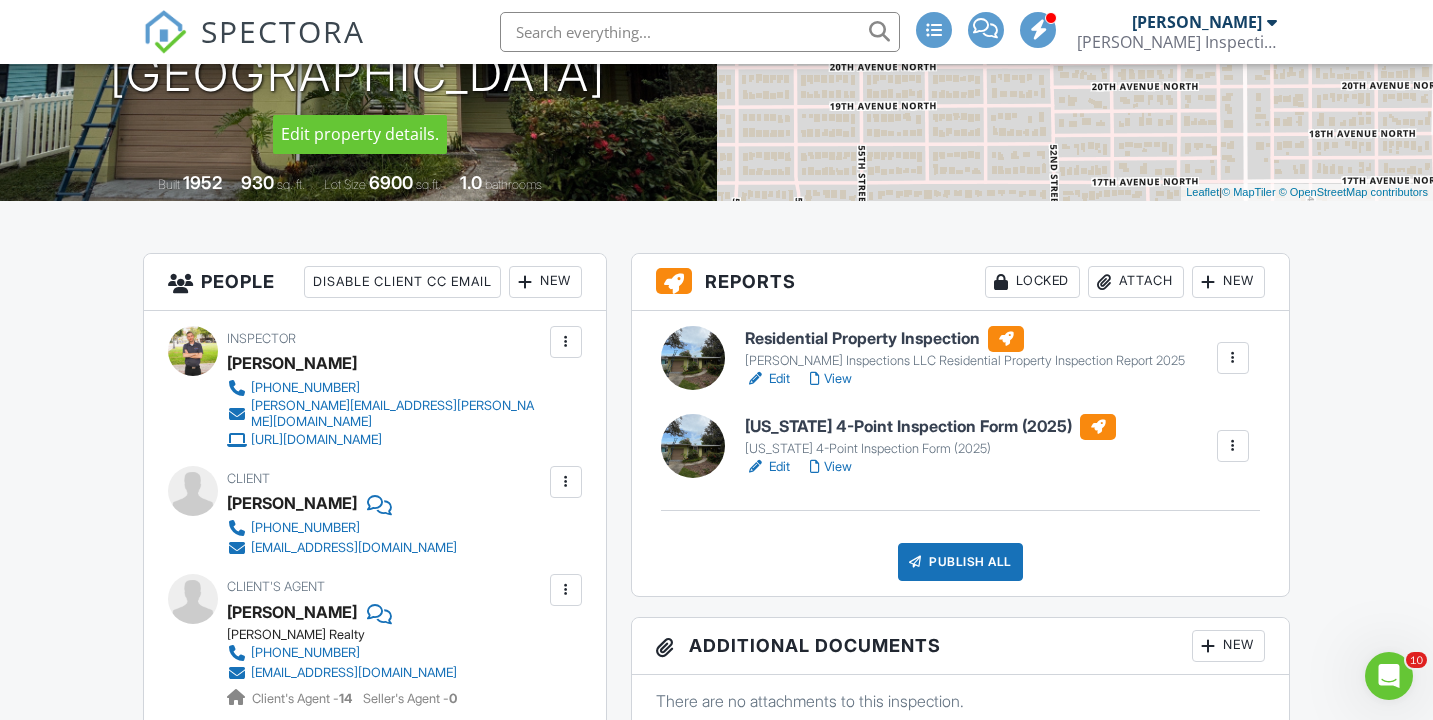 scroll, scrollTop: 399, scrollLeft: 0, axis: vertical 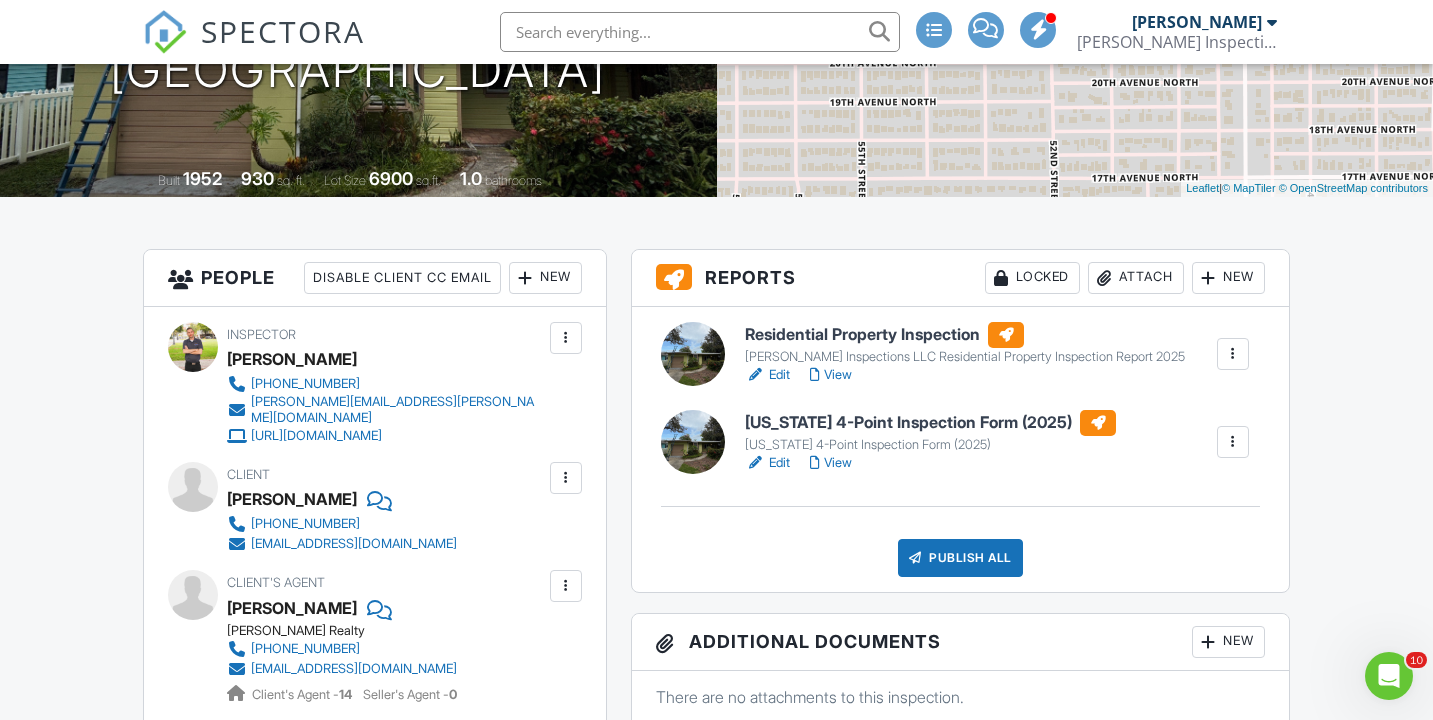 click on "View" at bounding box center [831, 375] 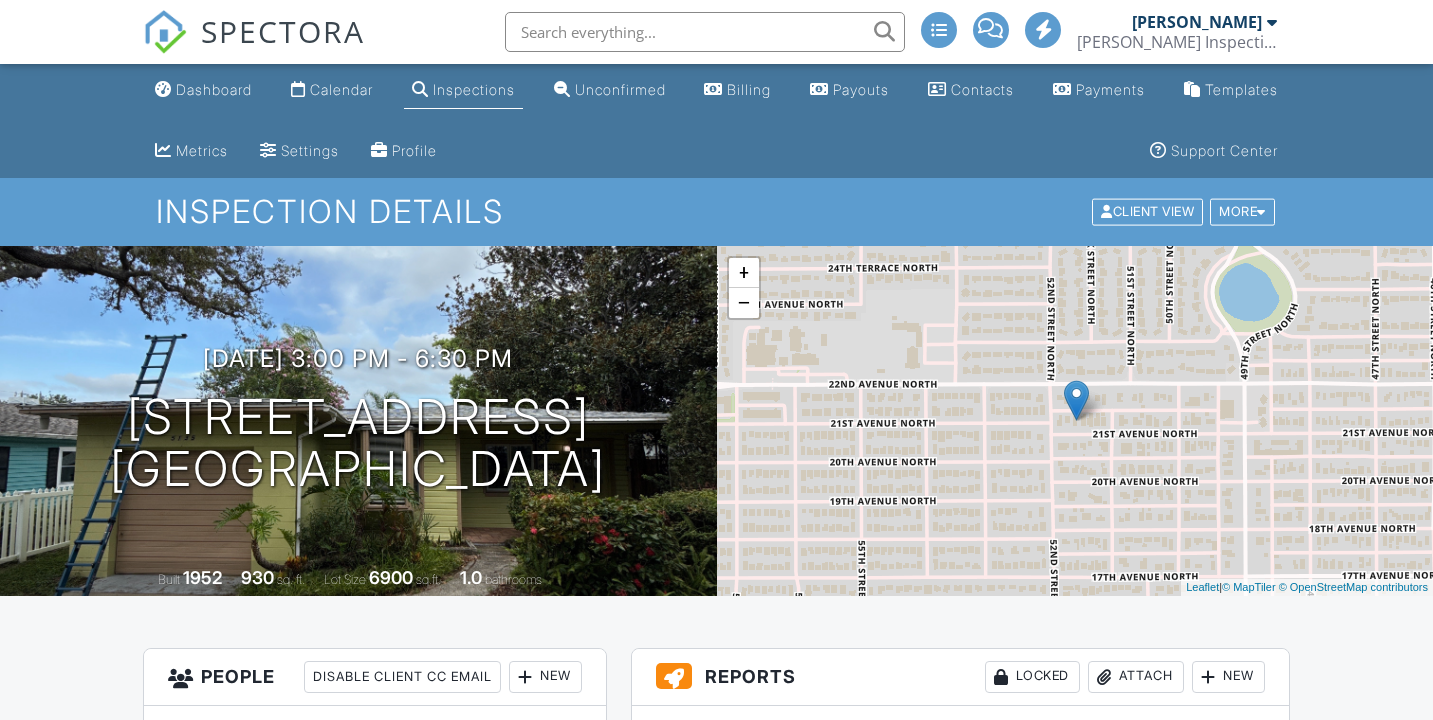 scroll, scrollTop: 0, scrollLeft: 0, axis: both 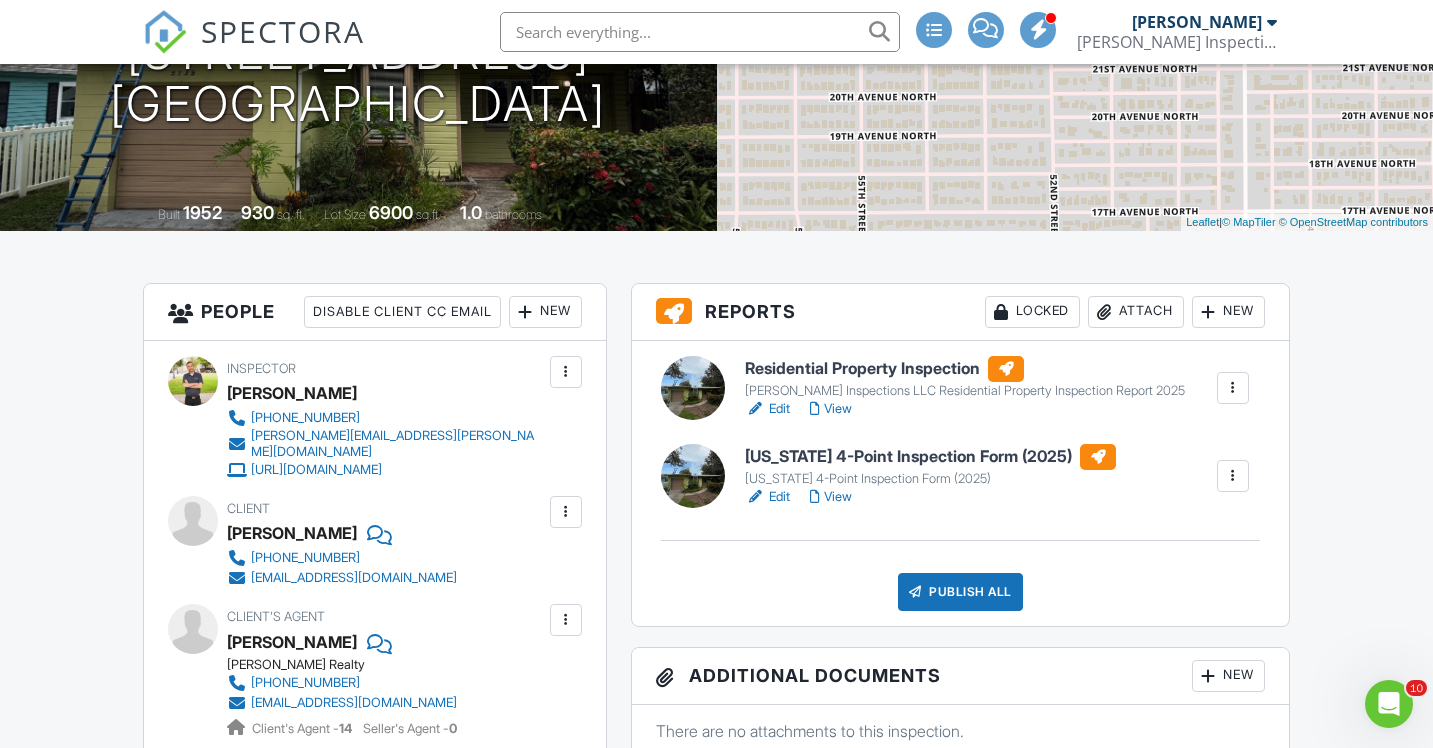 click on "View" at bounding box center [831, 497] 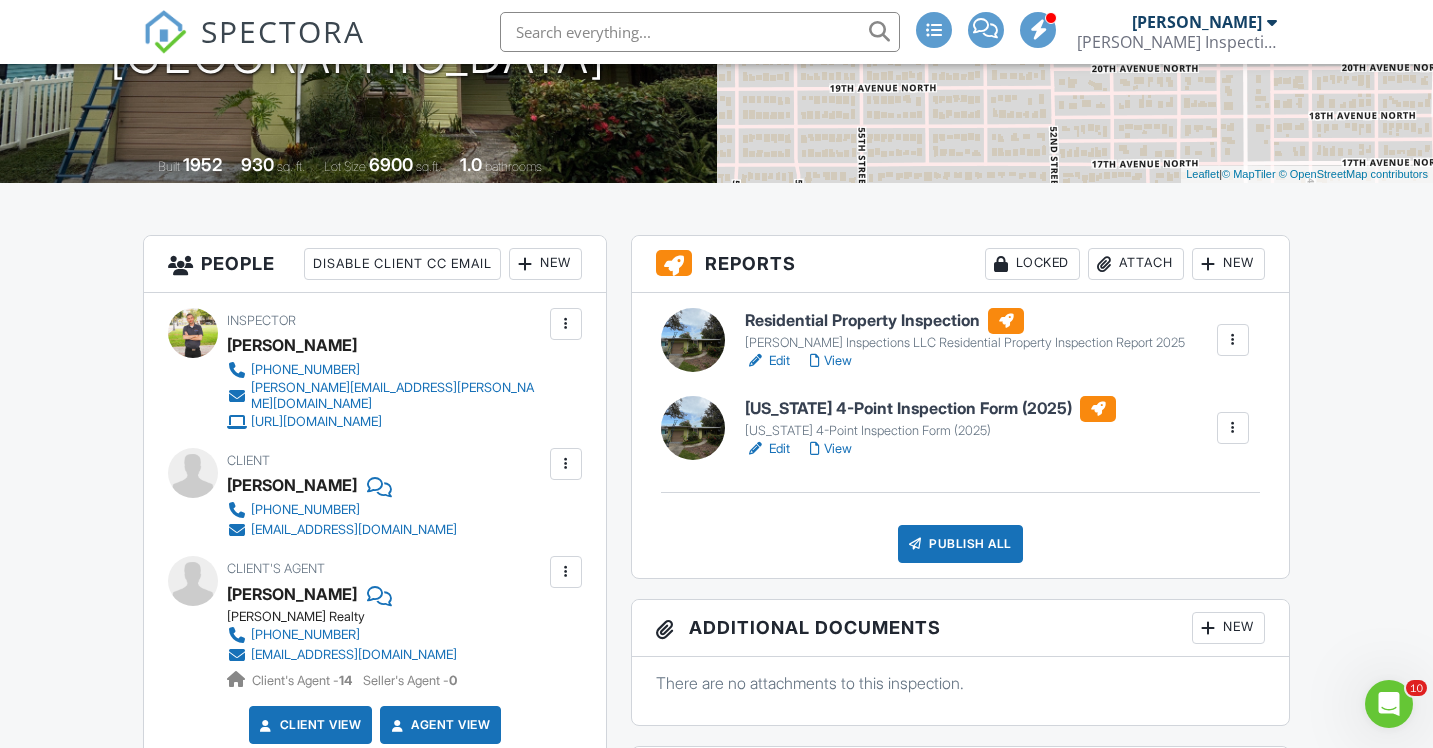 scroll, scrollTop: 446, scrollLeft: 0, axis: vertical 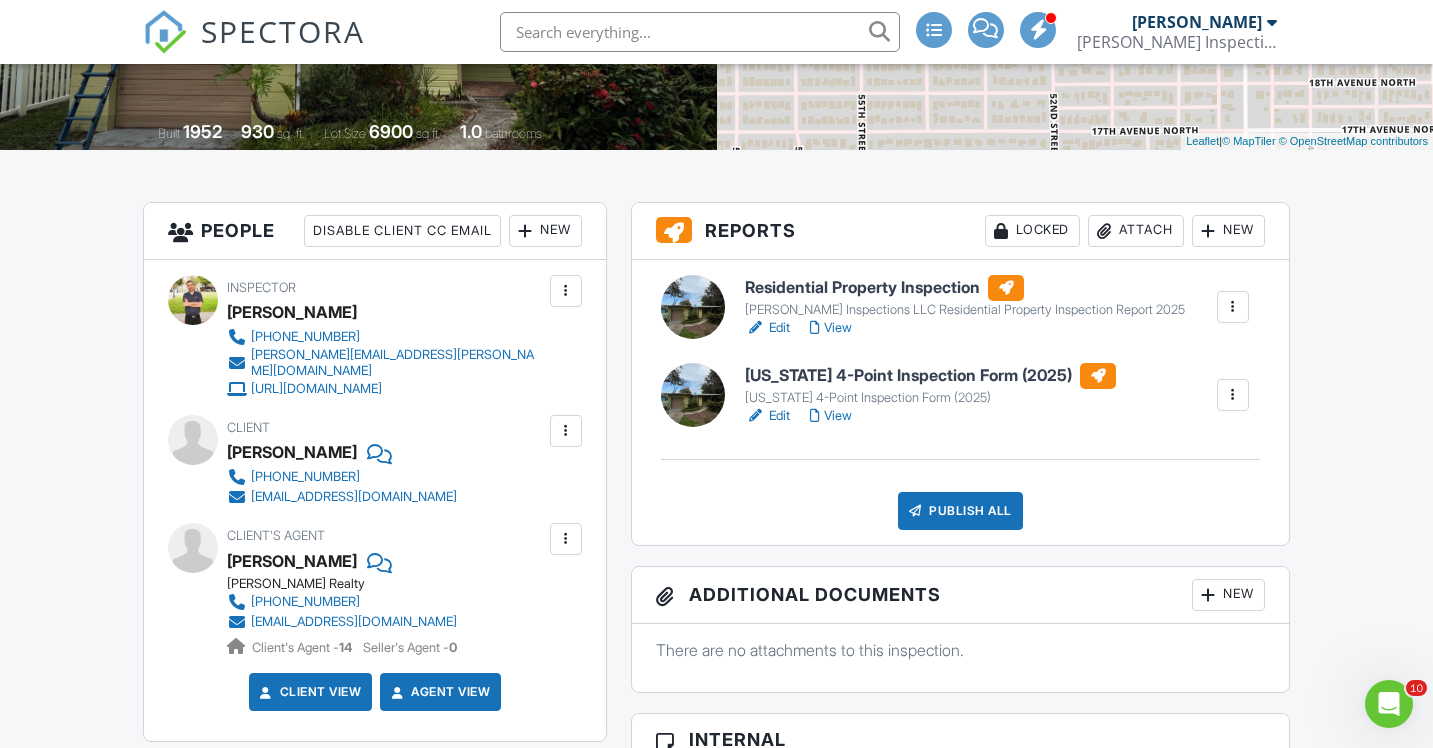 click on "View" at bounding box center [831, 328] 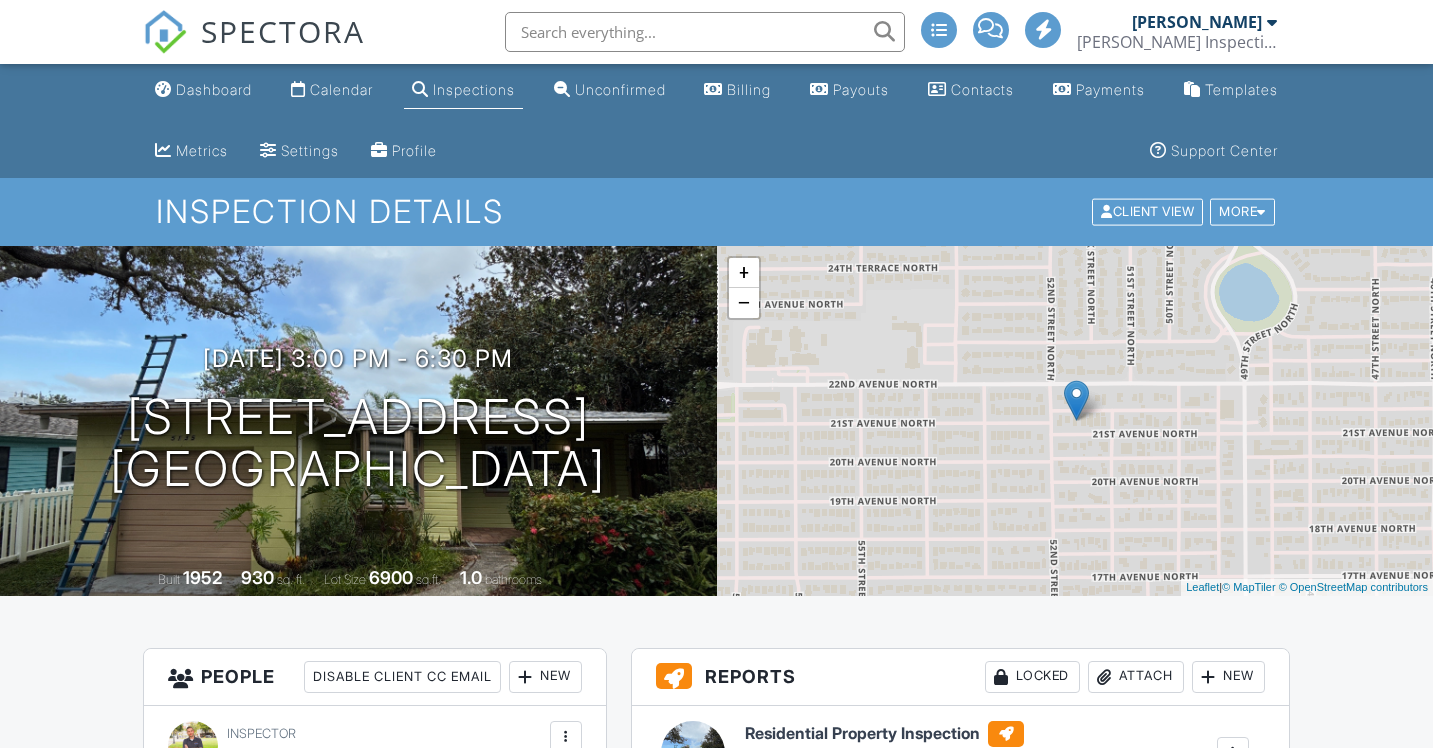 scroll, scrollTop: 0, scrollLeft: 0, axis: both 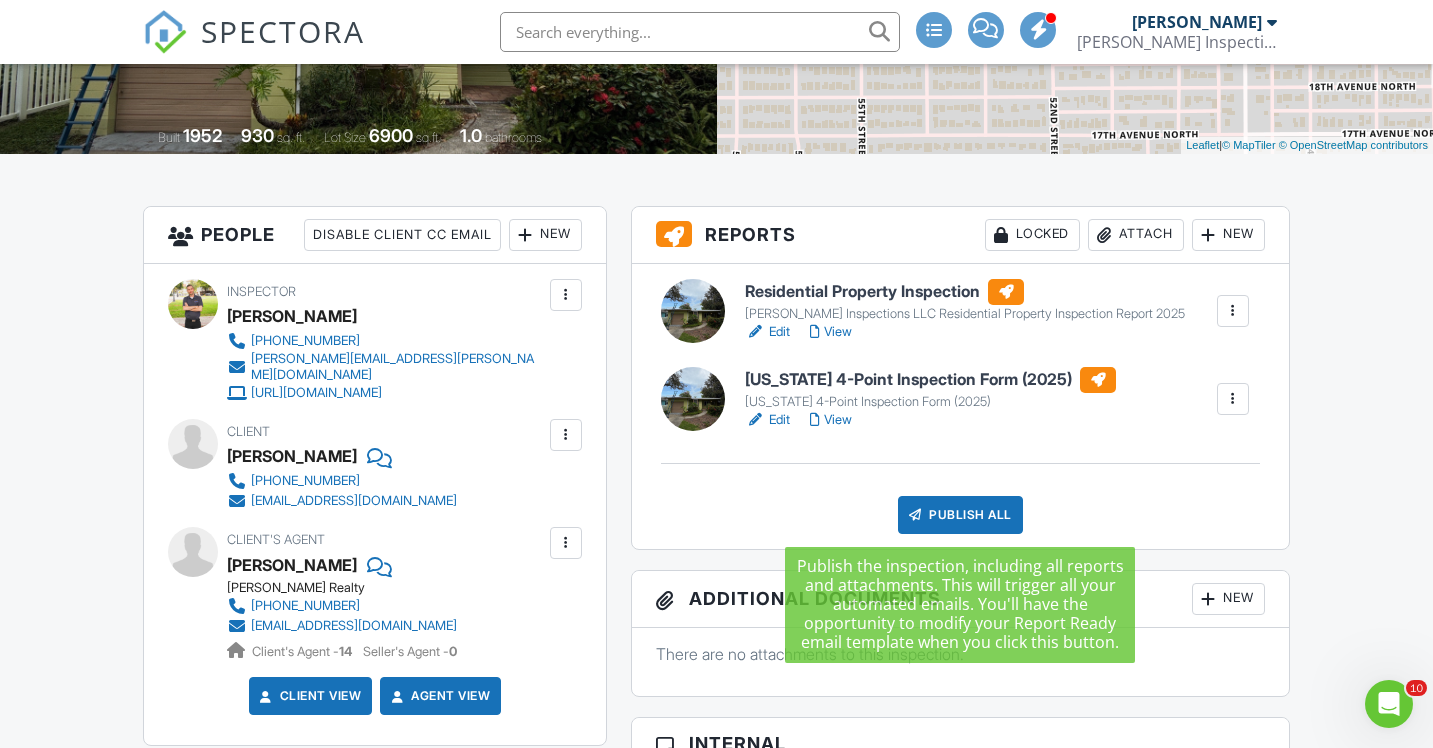 click on "Publish All" at bounding box center (960, 515) 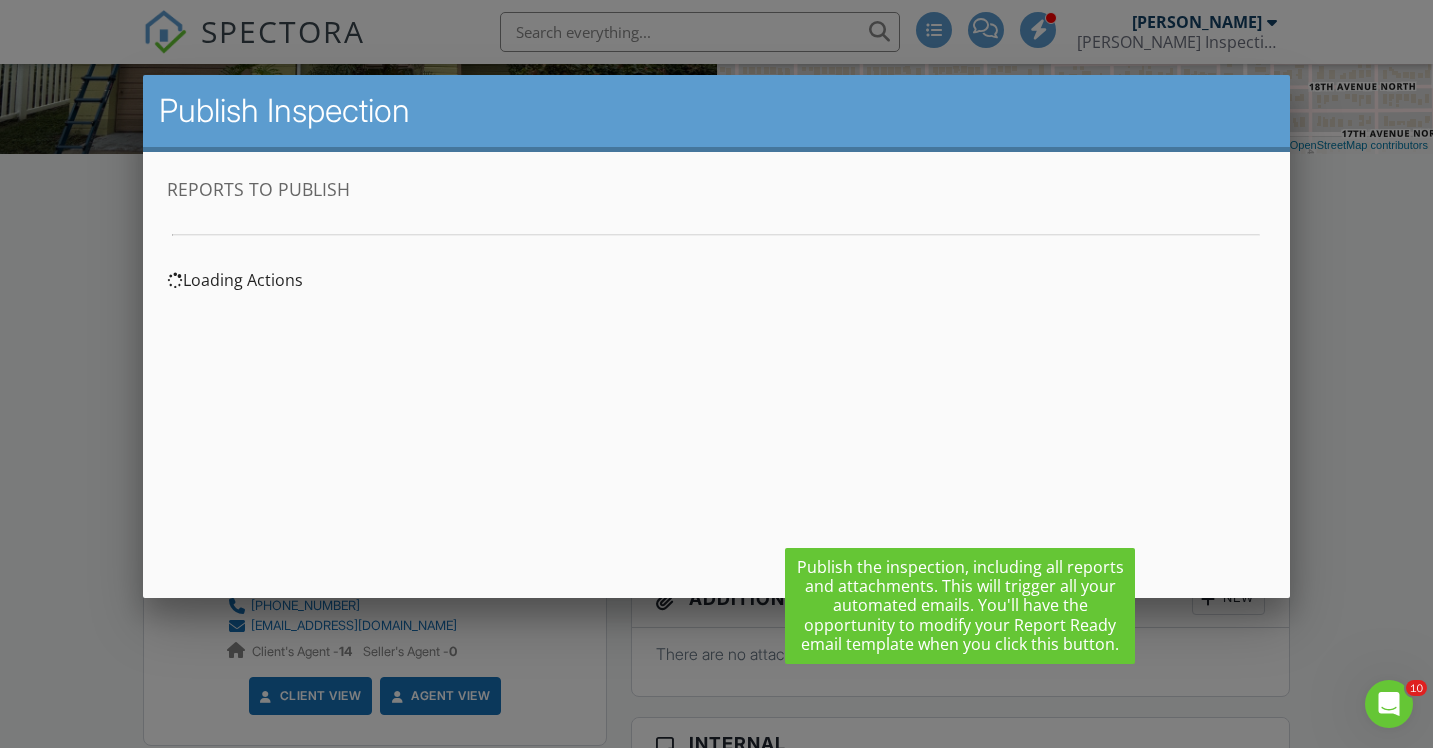 scroll, scrollTop: 0, scrollLeft: 0, axis: both 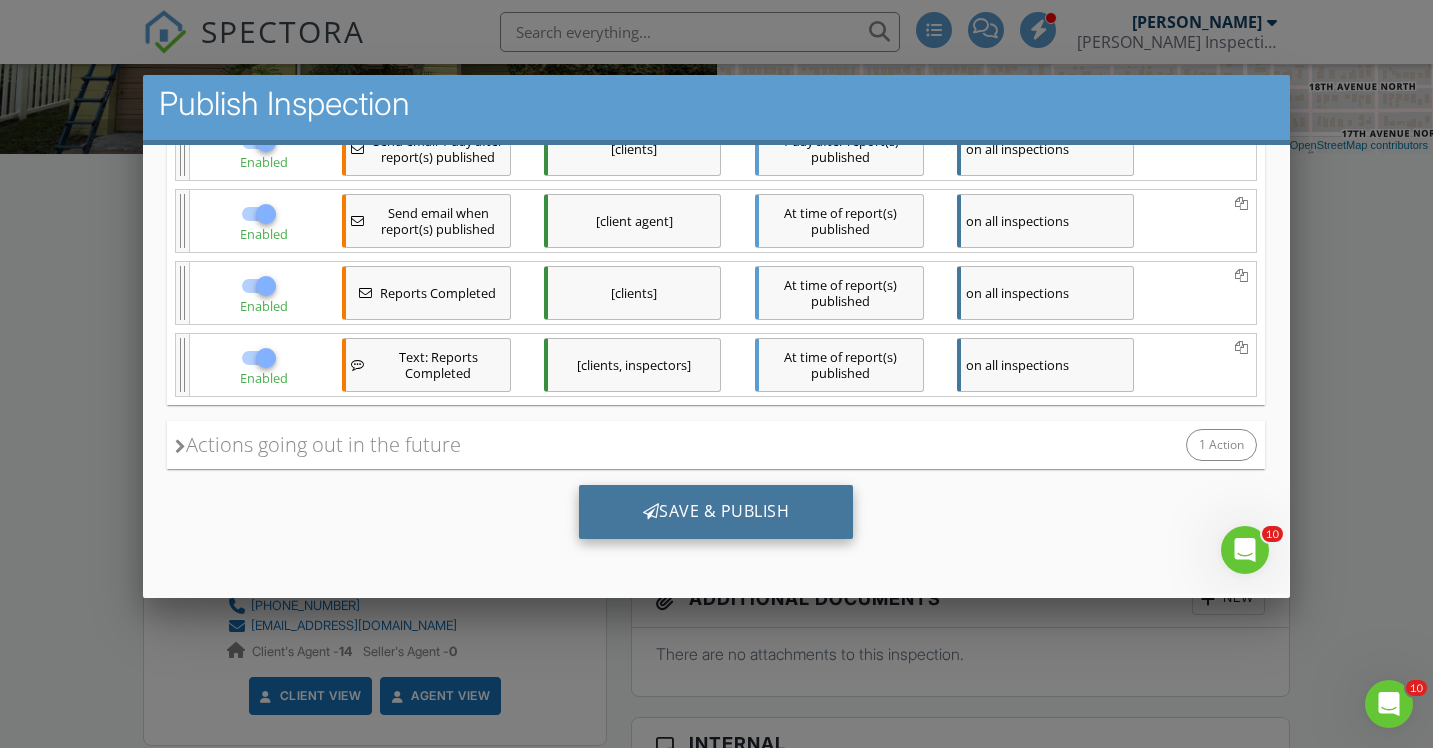 click on "Save & Publish" at bounding box center [716, 511] 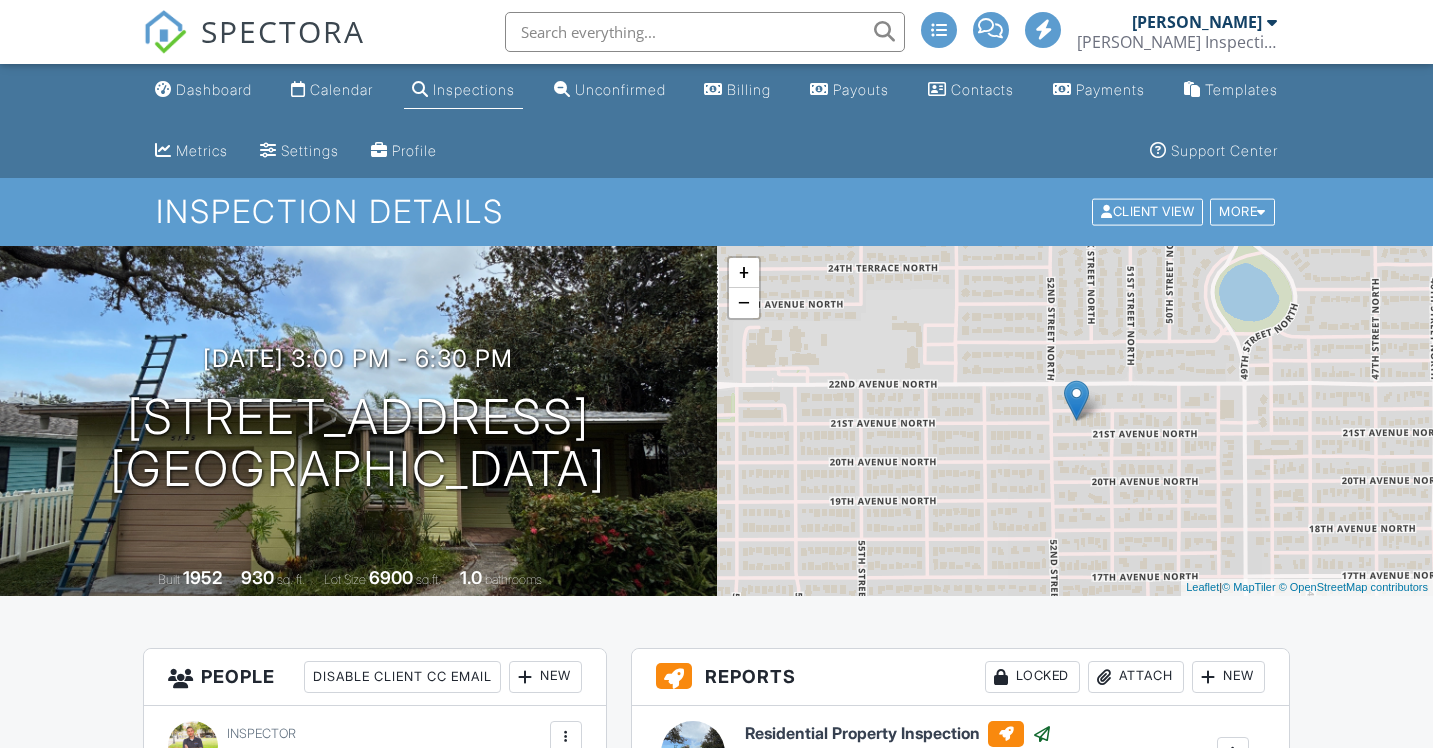 scroll, scrollTop: 0, scrollLeft: 0, axis: both 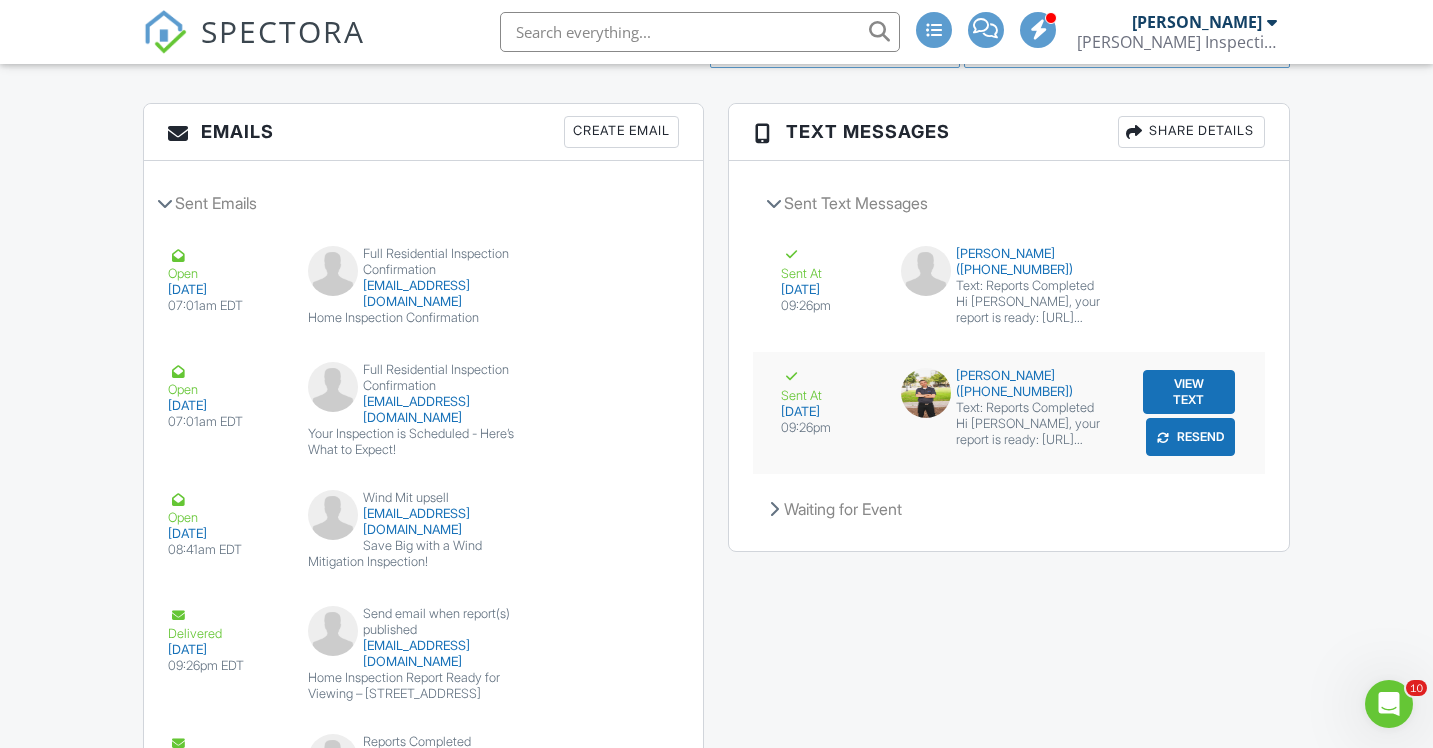 click on "View Text" at bounding box center [1189, 392] 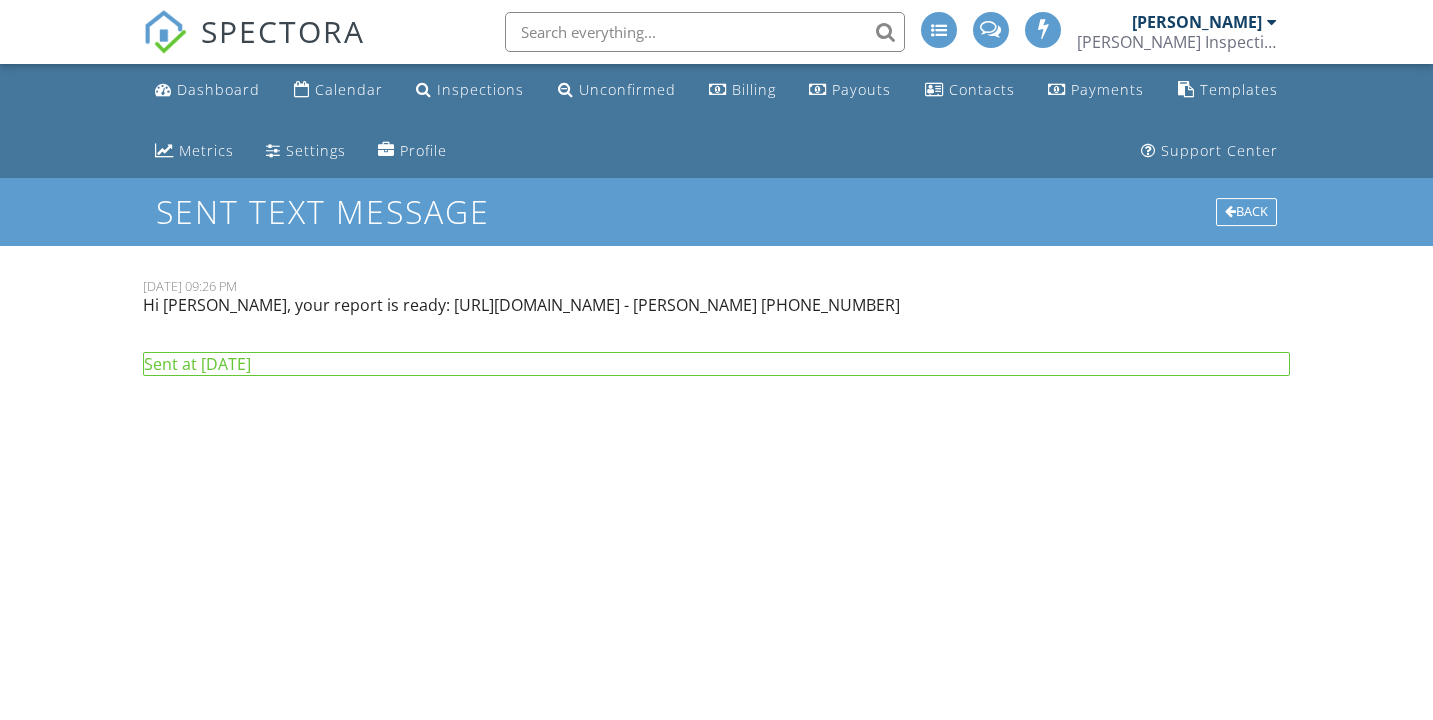 scroll, scrollTop: 0, scrollLeft: 0, axis: both 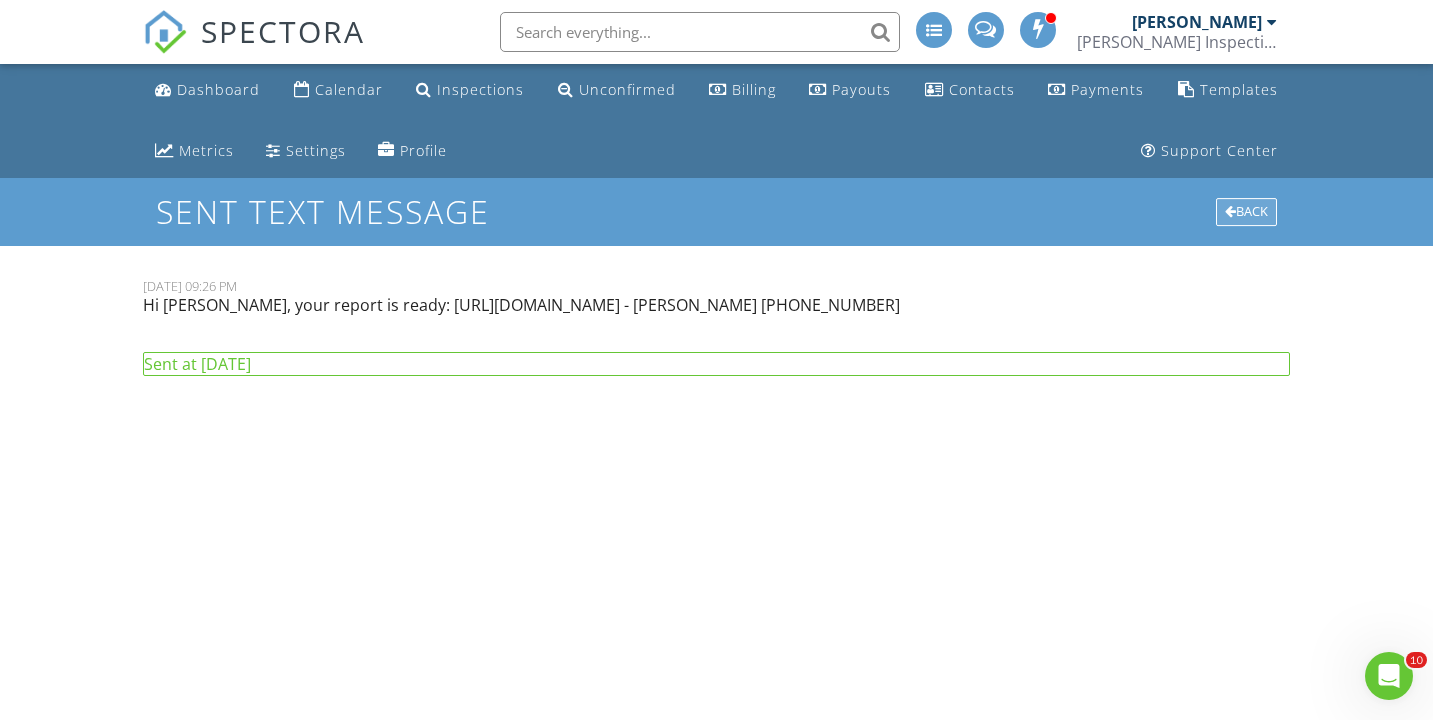 click on "Back" at bounding box center [1246, 212] 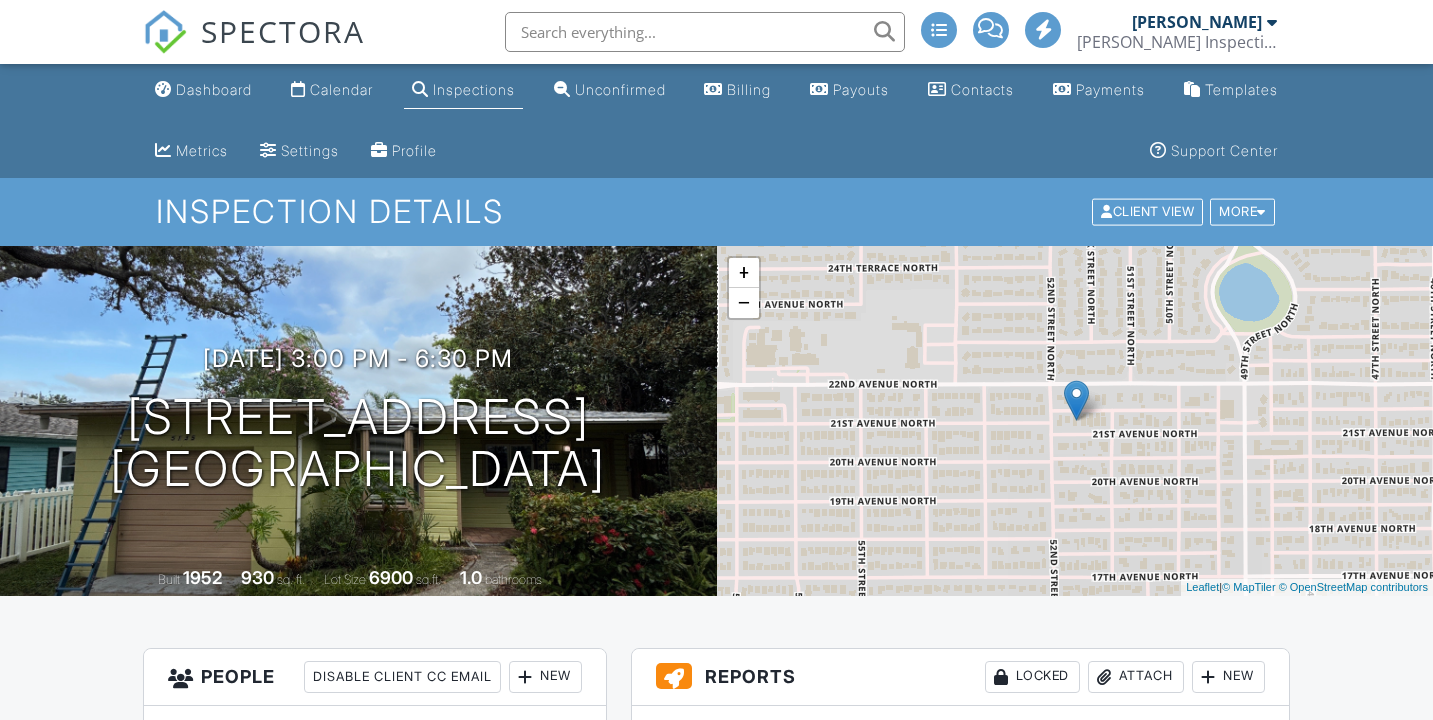 scroll, scrollTop: 0, scrollLeft: 0, axis: both 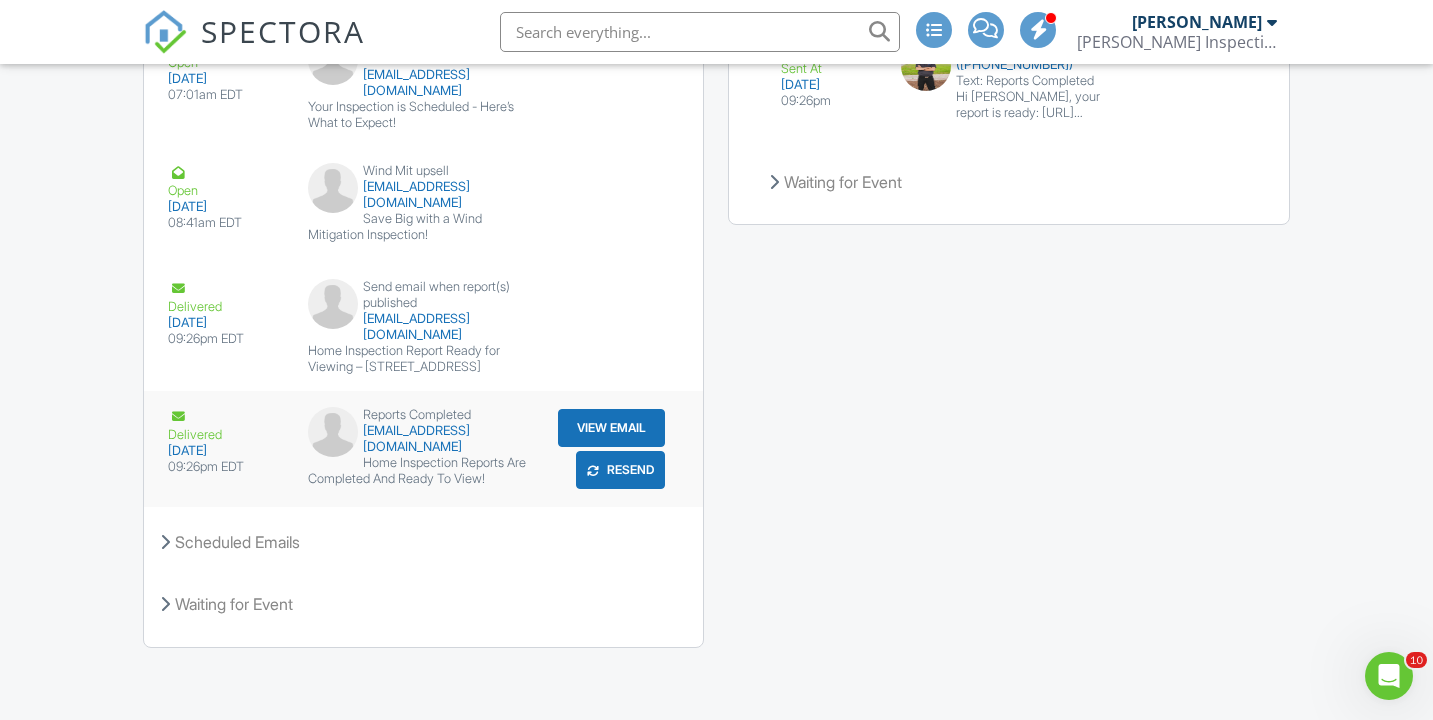 click on "View Email" at bounding box center (611, 428) 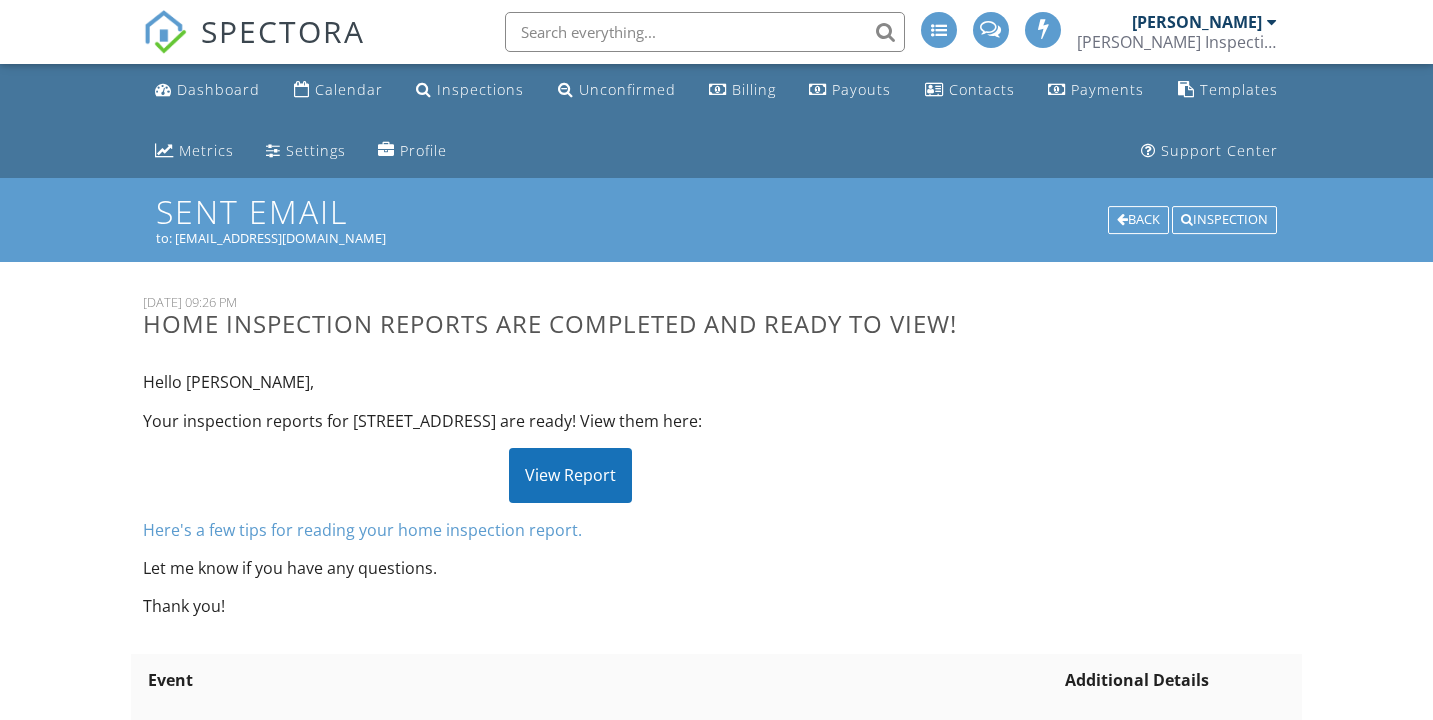 scroll, scrollTop: 0, scrollLeft: 0, axis: both 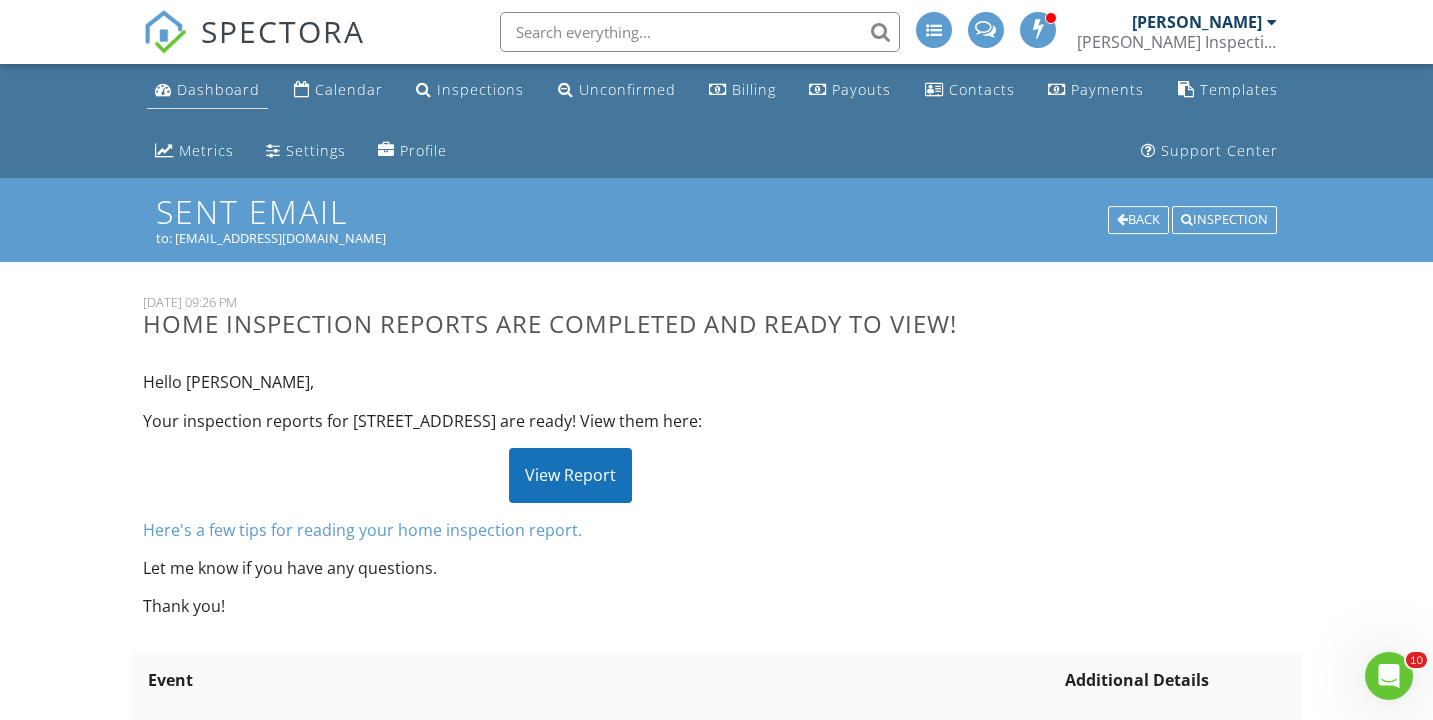 click on "Dashboard" at bounding box center (218, 89) 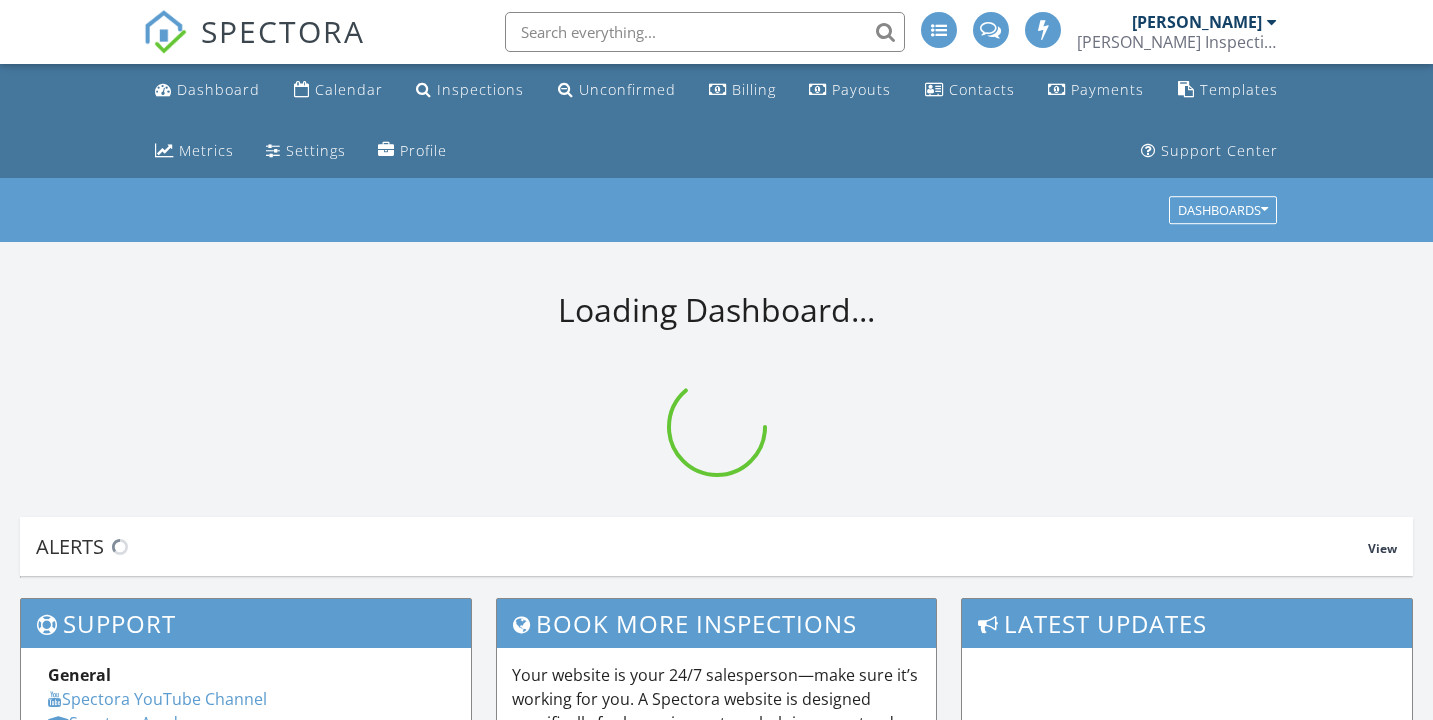 scroll, scrollTop: 0, scrollLeft: 0, axis: both 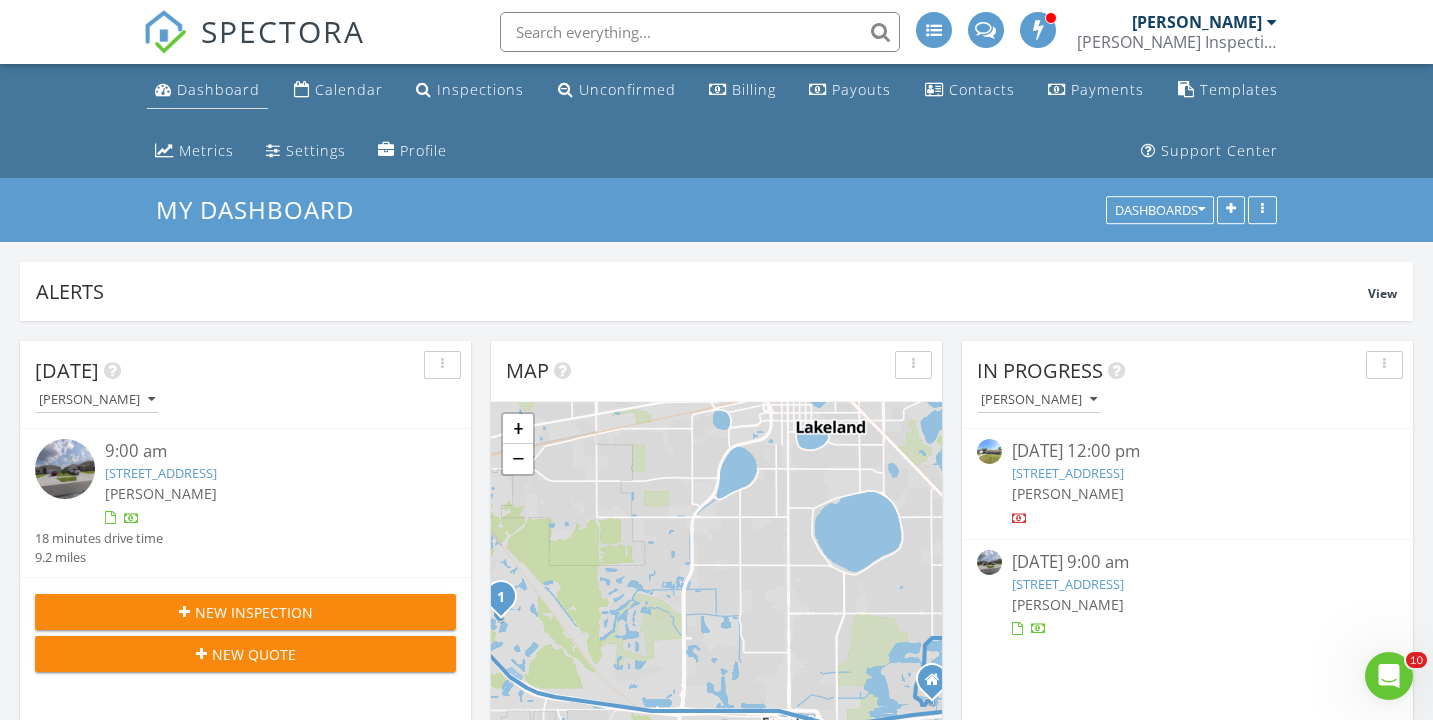 click on "Dashboard" at bounding box center [218, 89] 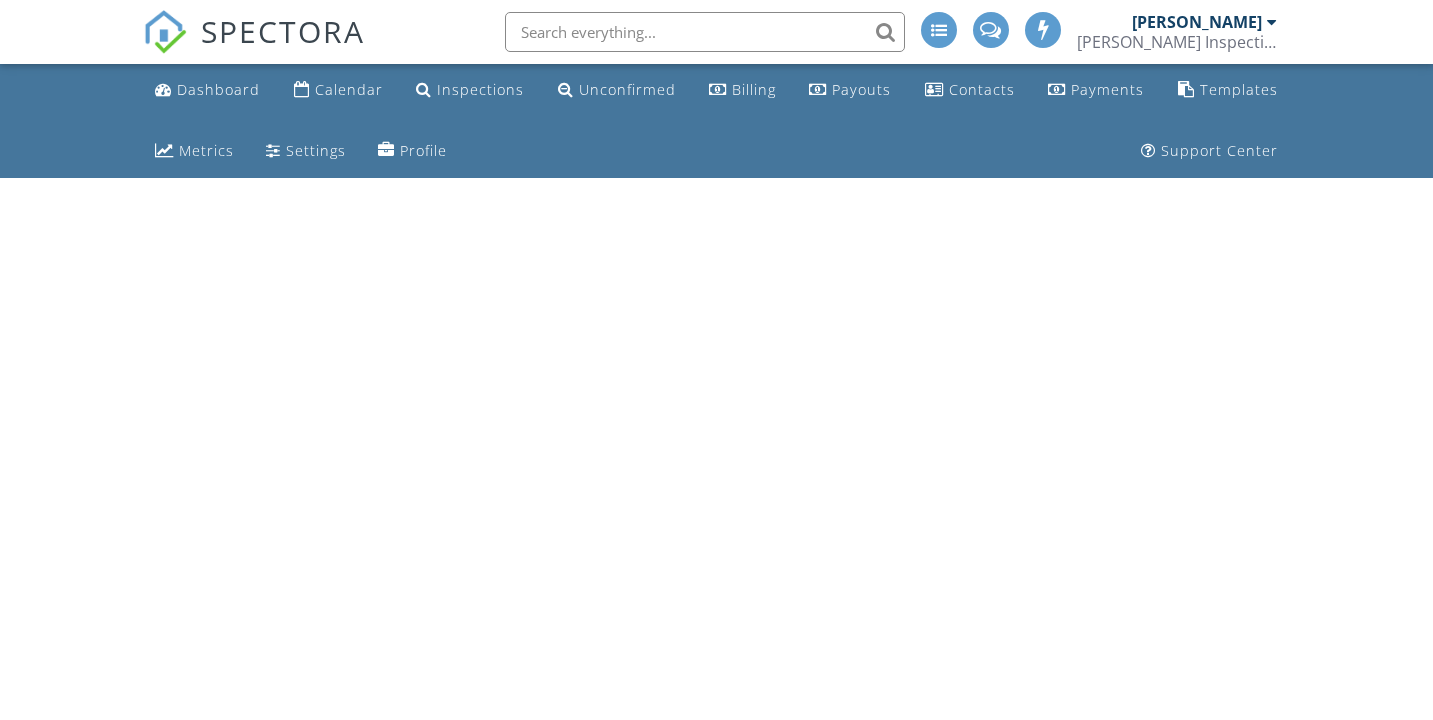 scroll, scrollTop: 0, scrollLeft: 0, axis: both 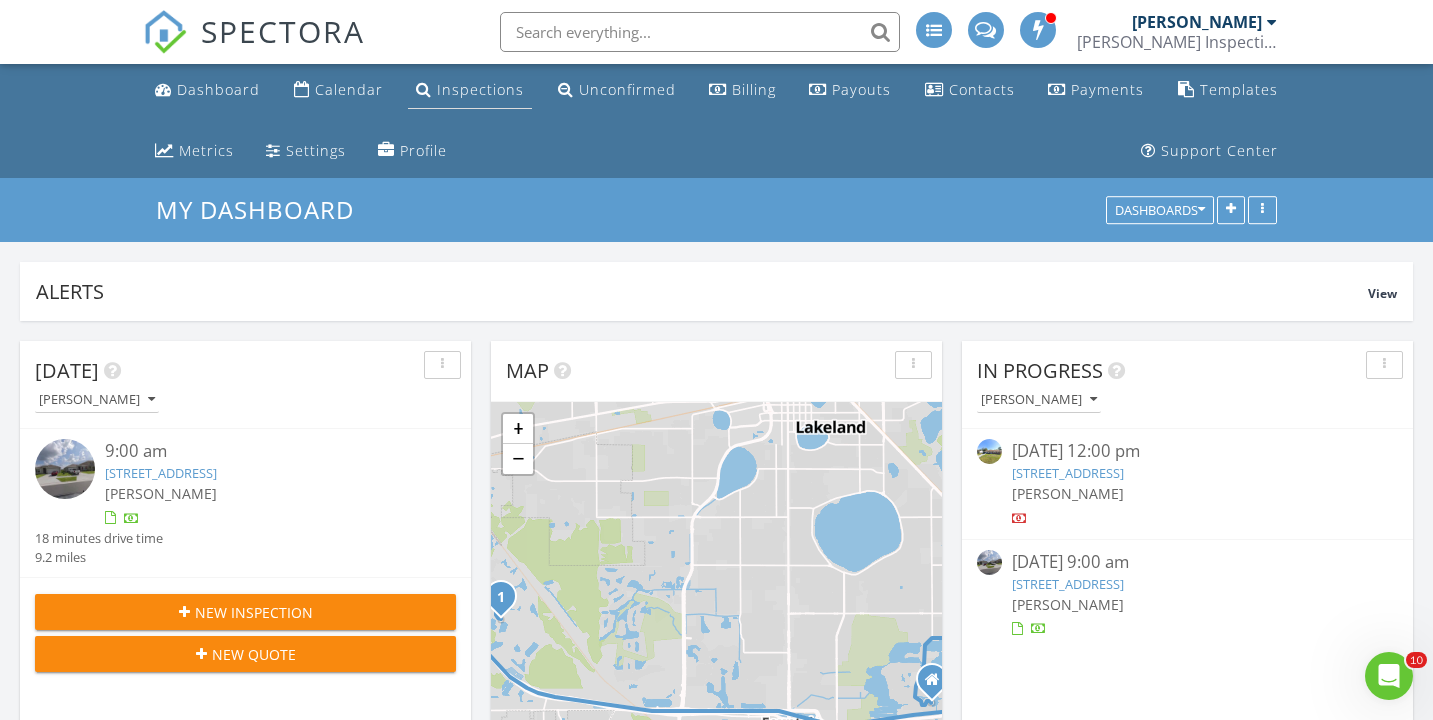 click on "Inspections" at bounding box center [470, 90] 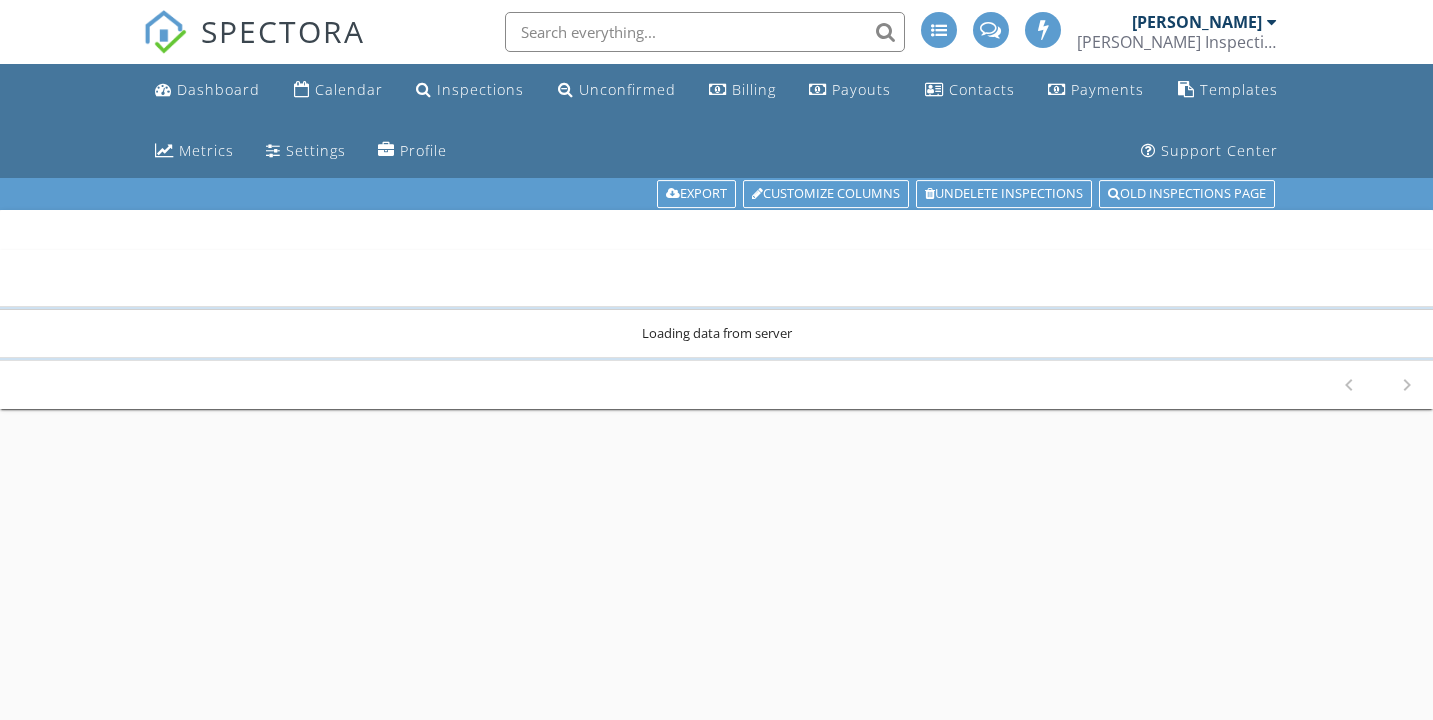 scroll, scrollTop: 0, scrollLeft: 0, axis: both 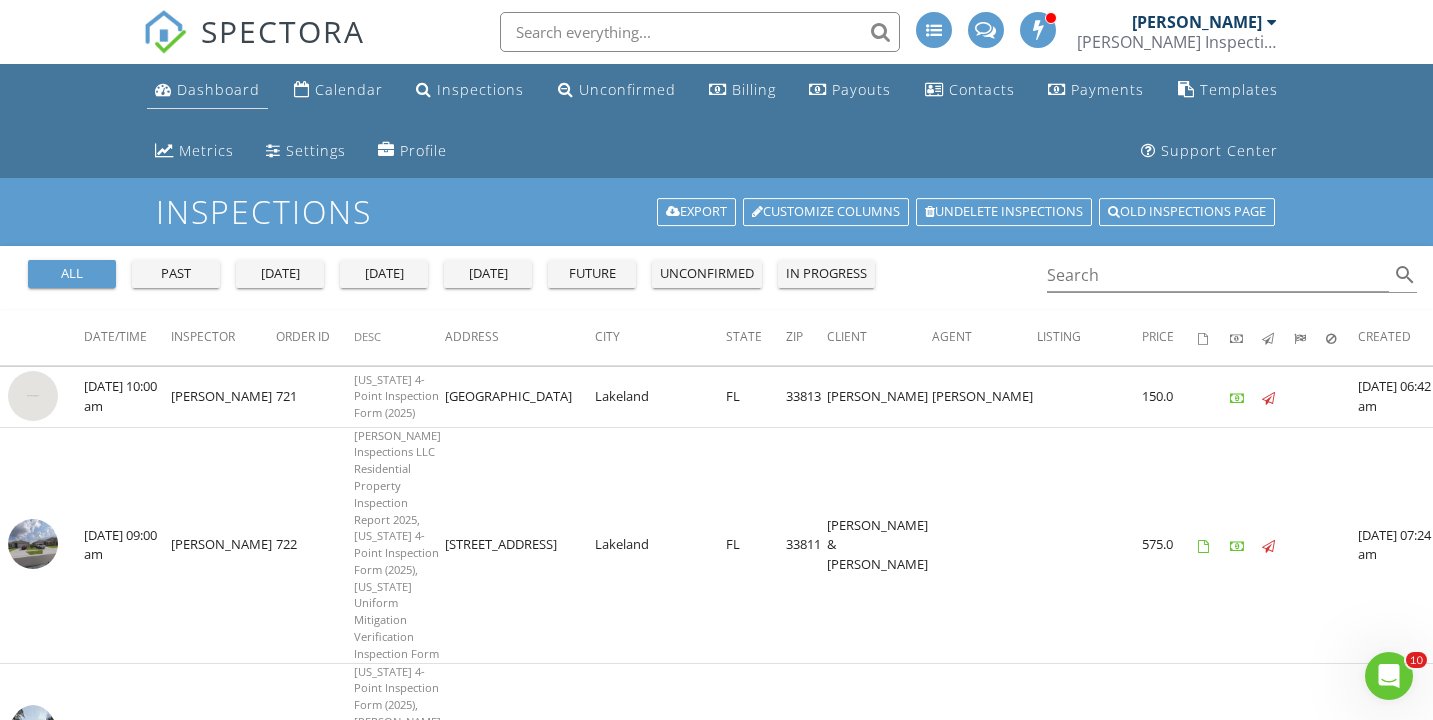 click on "Dashboard" at bounding box center [207, 90] 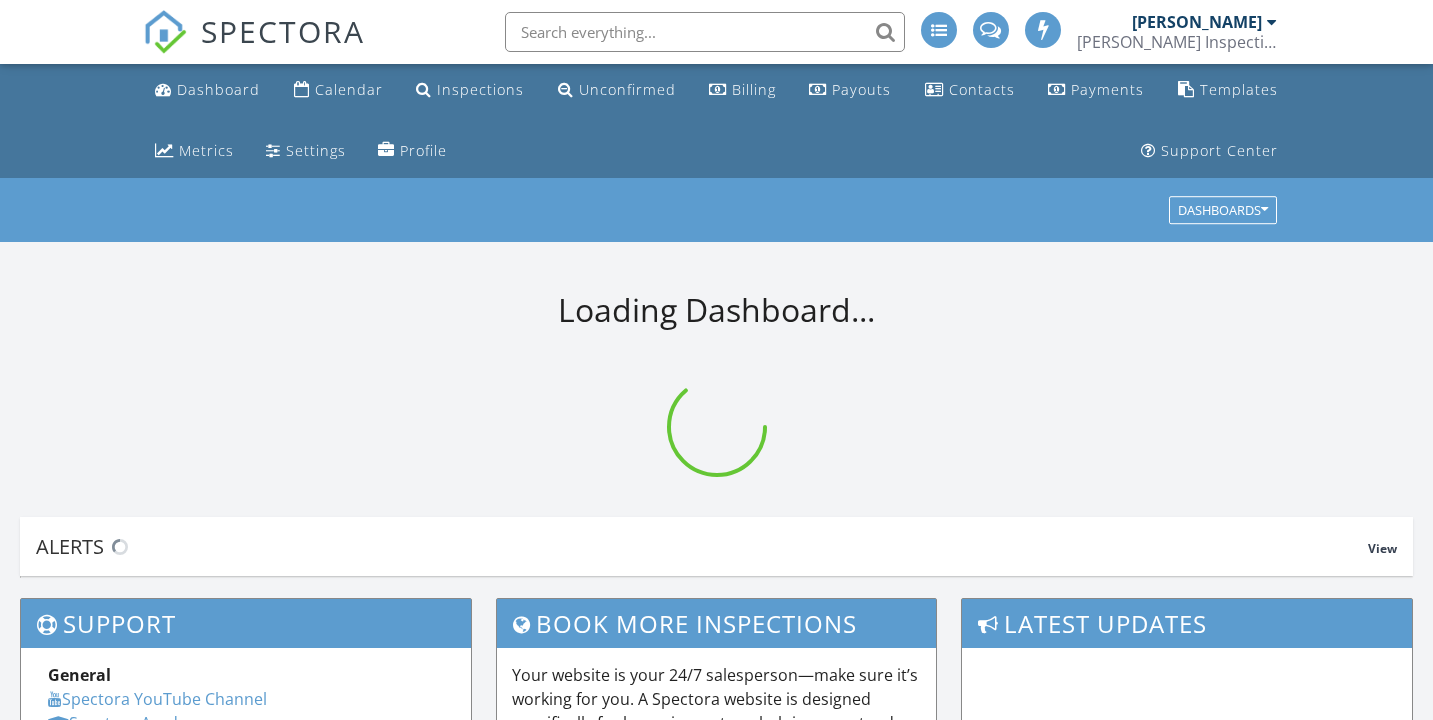 scroll, scrollTop: 0, scrollLeft: 0, axis: both 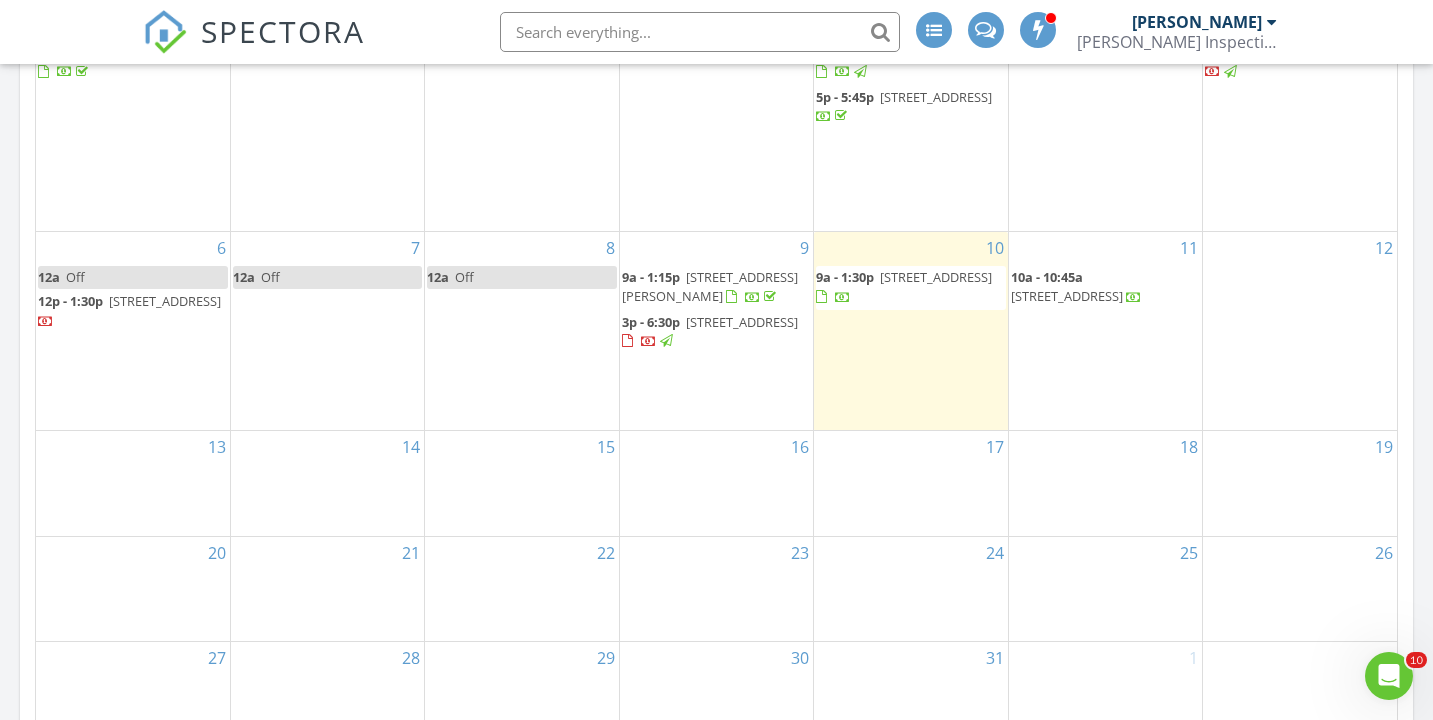 click on "5135 21st Ave N, St. Petersburg 33710" at bounding box center [742, 322] 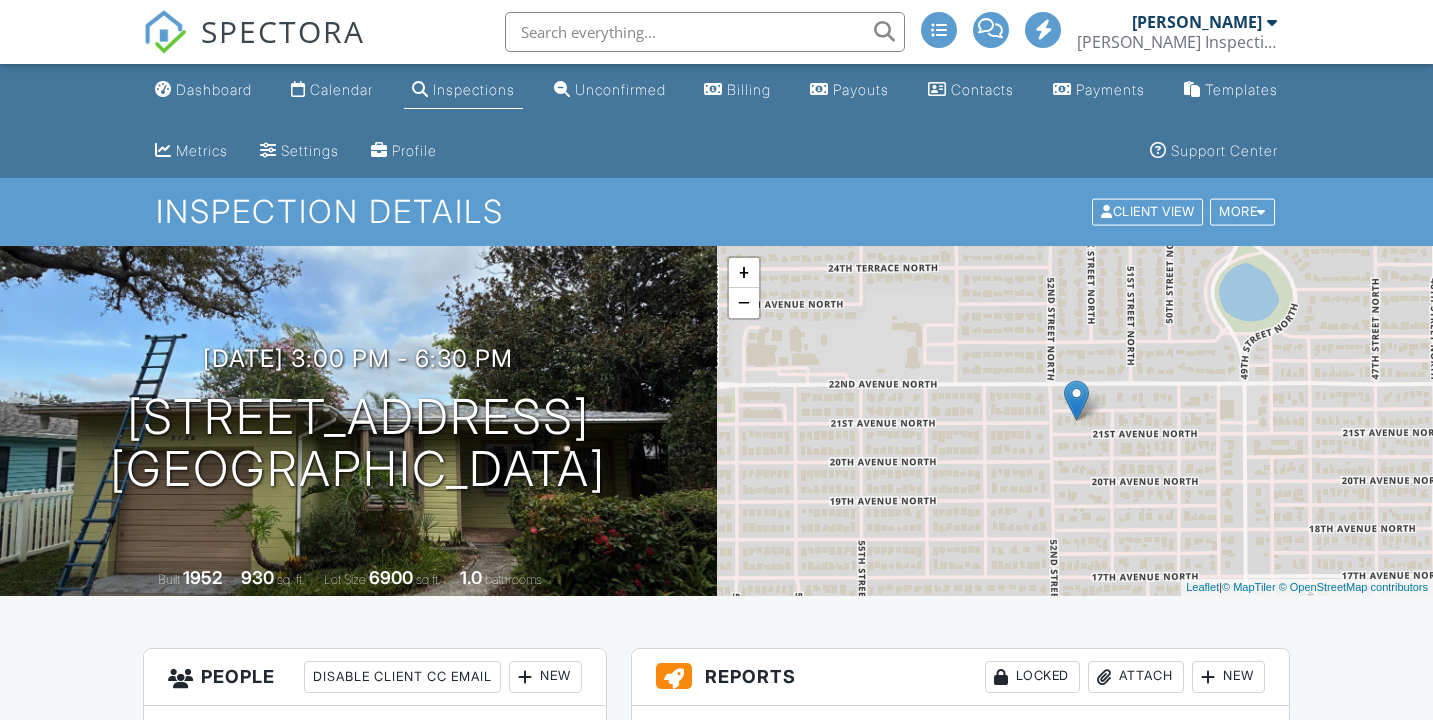 scroll, scrollTop: 0, scrollLeft: 0, axis: both 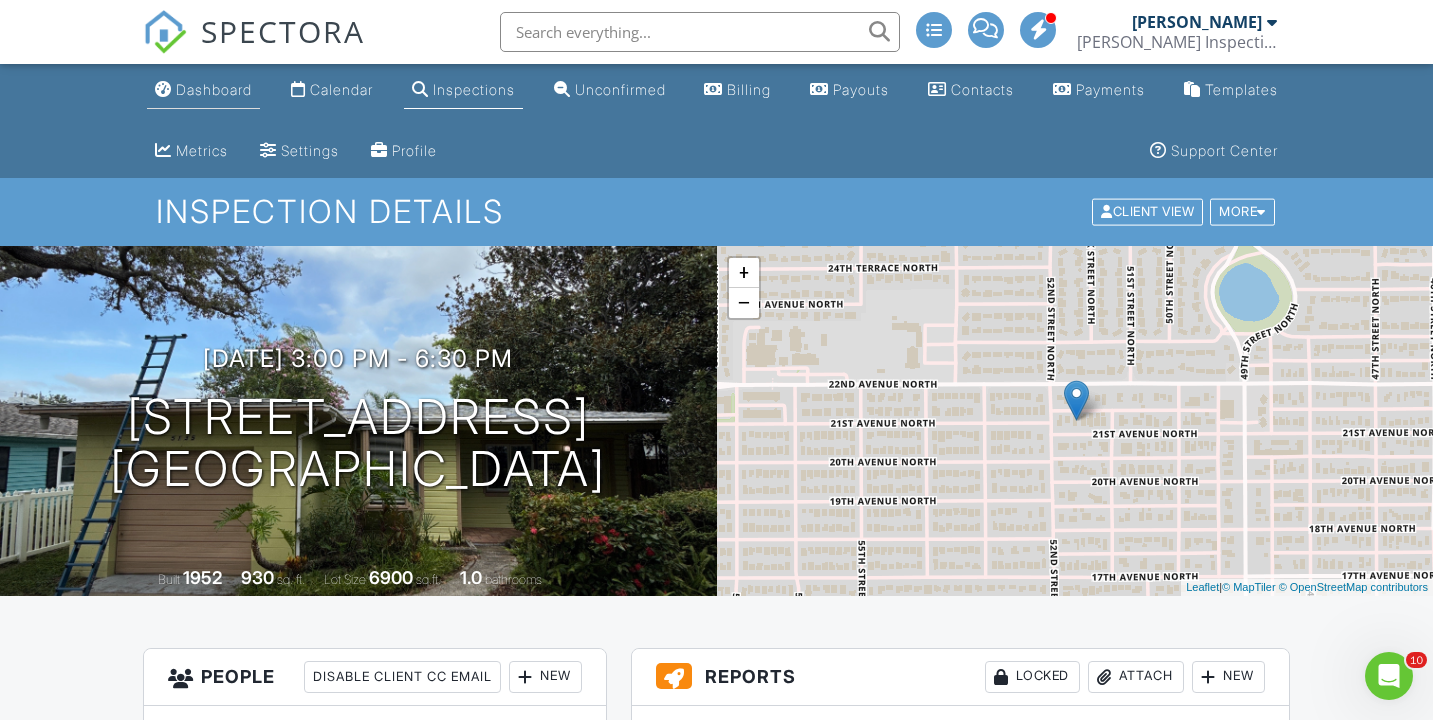 click on "Dashboard" at bounding box center [214, 89] 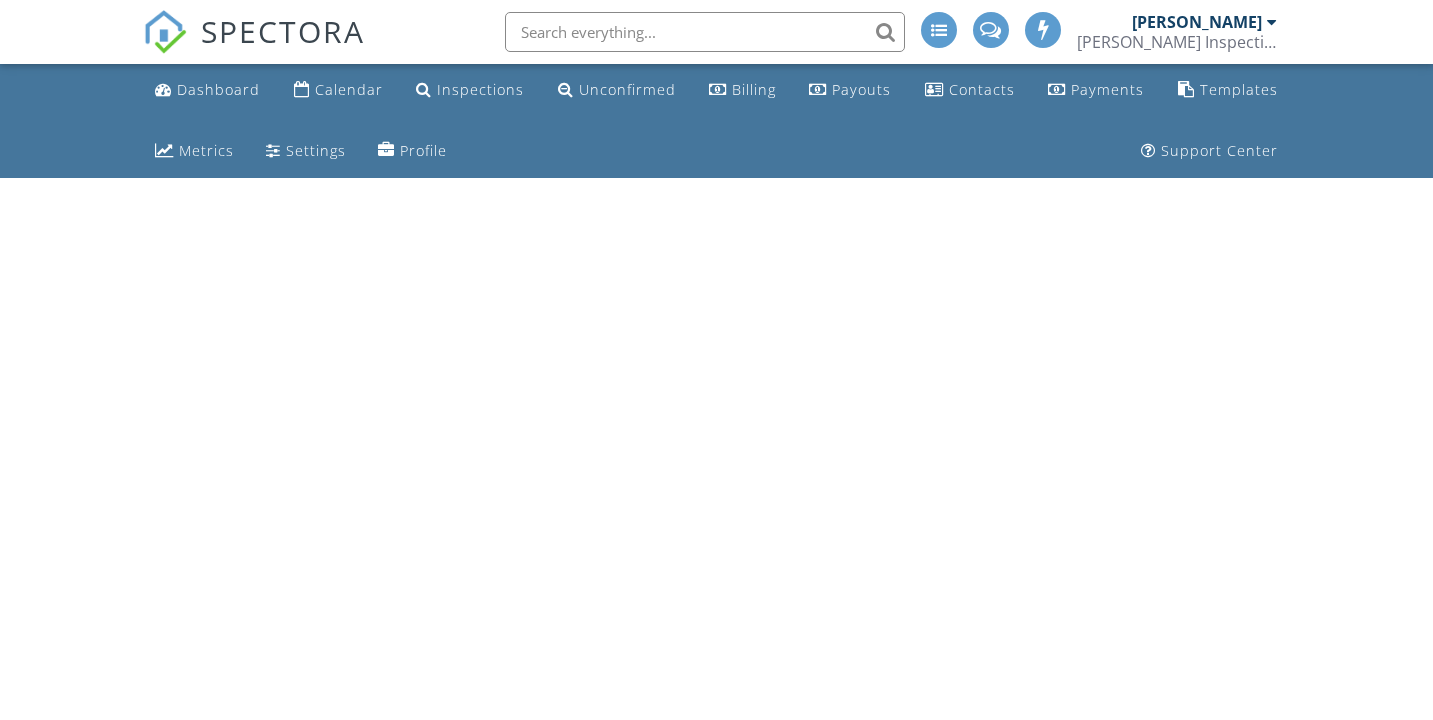 scroll, scrollTop: 0, scrollLeft: 0, axis: both 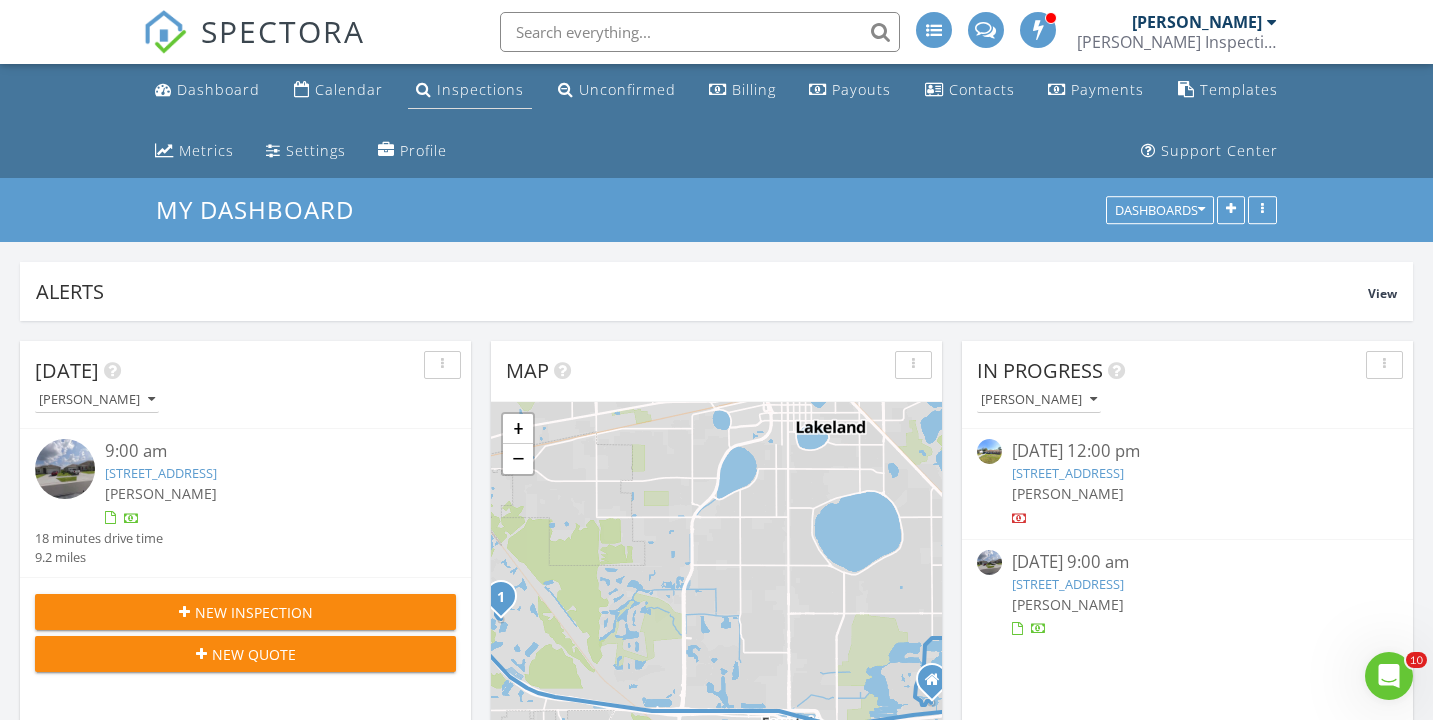 click on "Inspections" at bounding box center [470, 90] 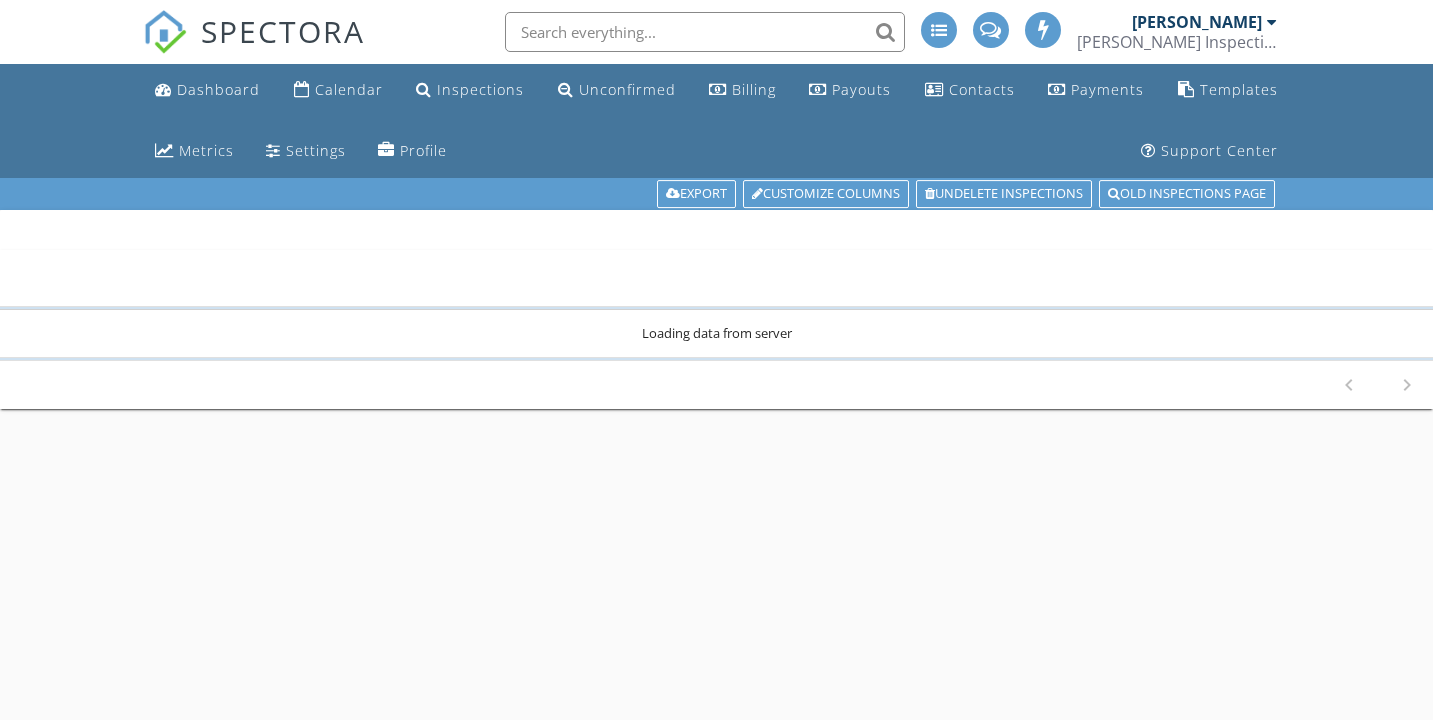 scroll, scrollTop: 0, scrollLeft: 0, axis: both 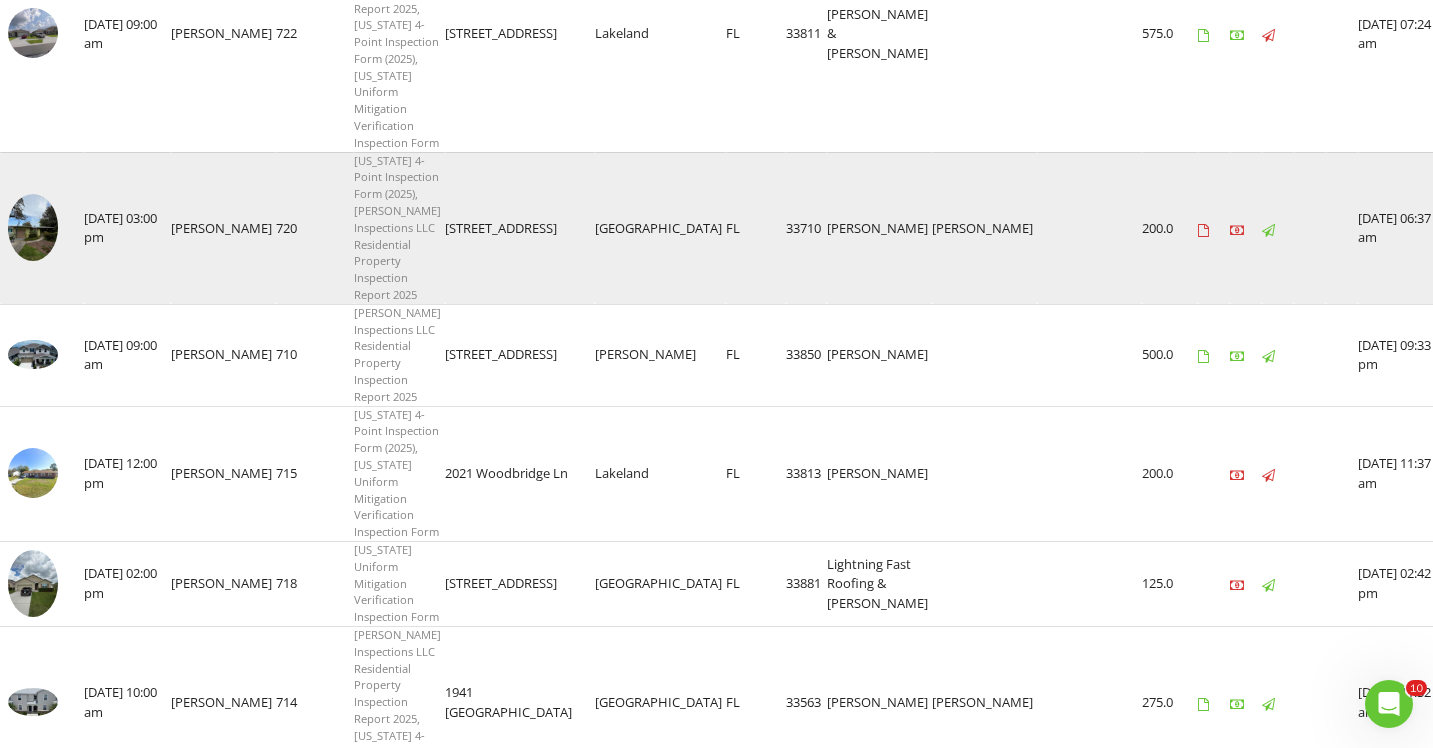click at bounding box center (33, 227) 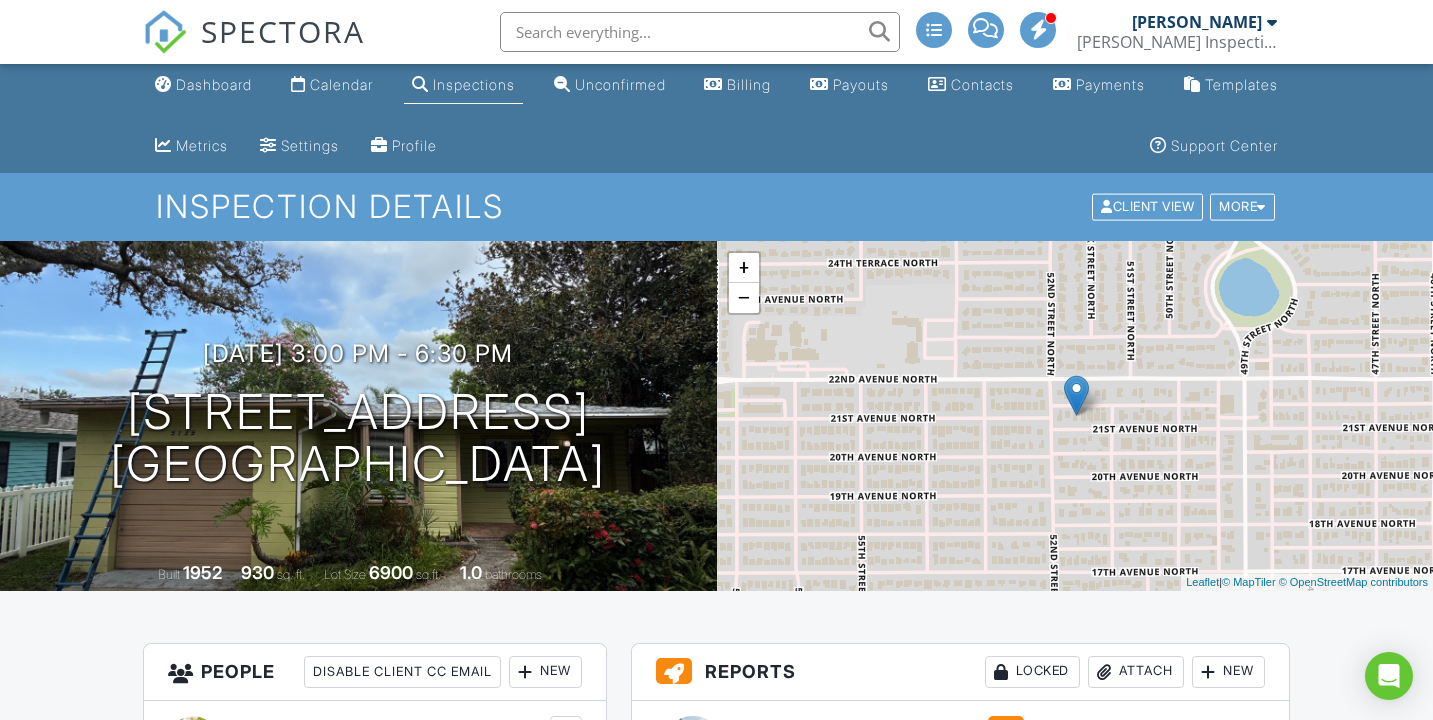 scroll, scrollTop: 561, scrollLeft: 0, axis: vertical 